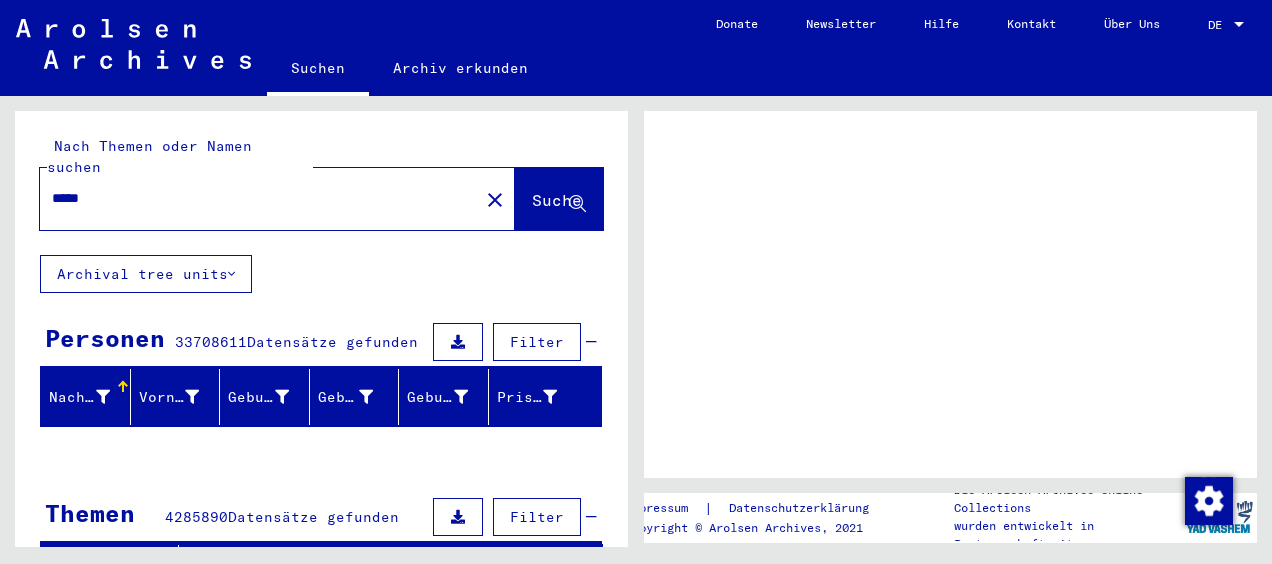 scroll, scrollTop: 0, scrollLeft: 0, axis: both 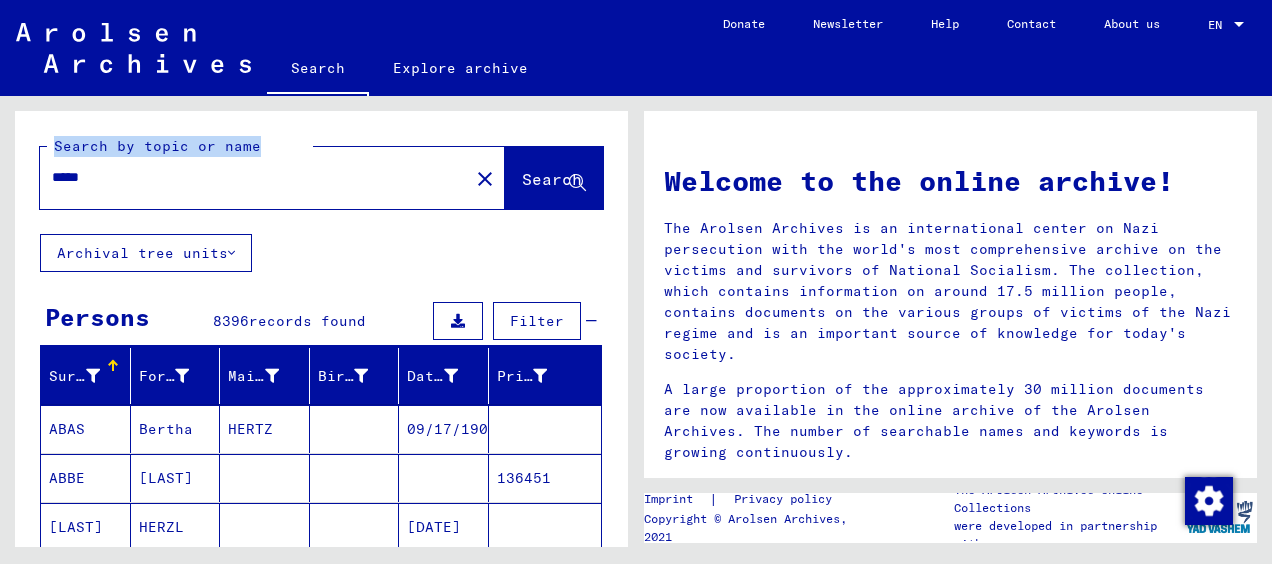 drag, startPoint x: 165, startPoint y: 198, endPoint x: -4, endPoint y: 188, distance: 169.2956 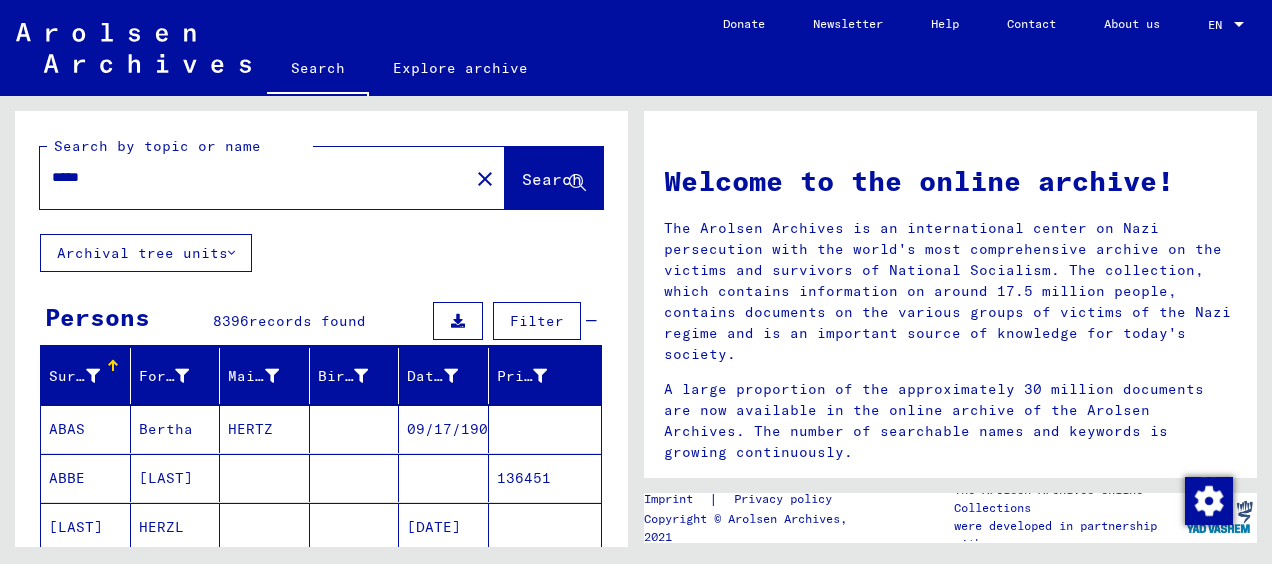 click on "*****" at bounding box center [248, 177] 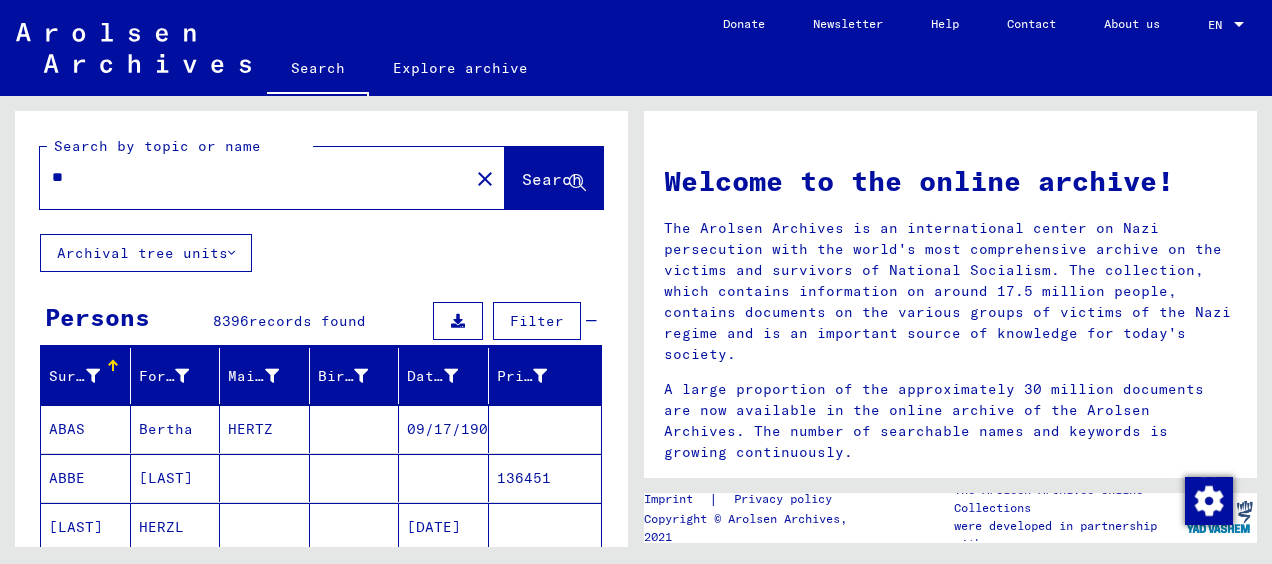type on "*" 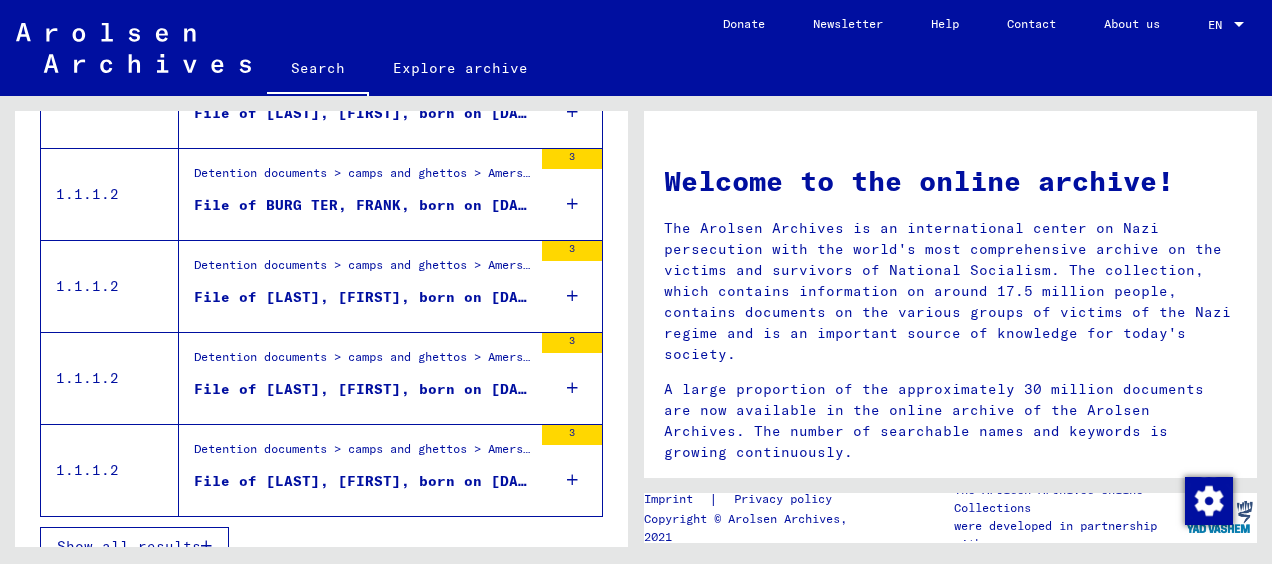 scroll, scrollTop: 528, scrollLeft: 0, axis: vertical 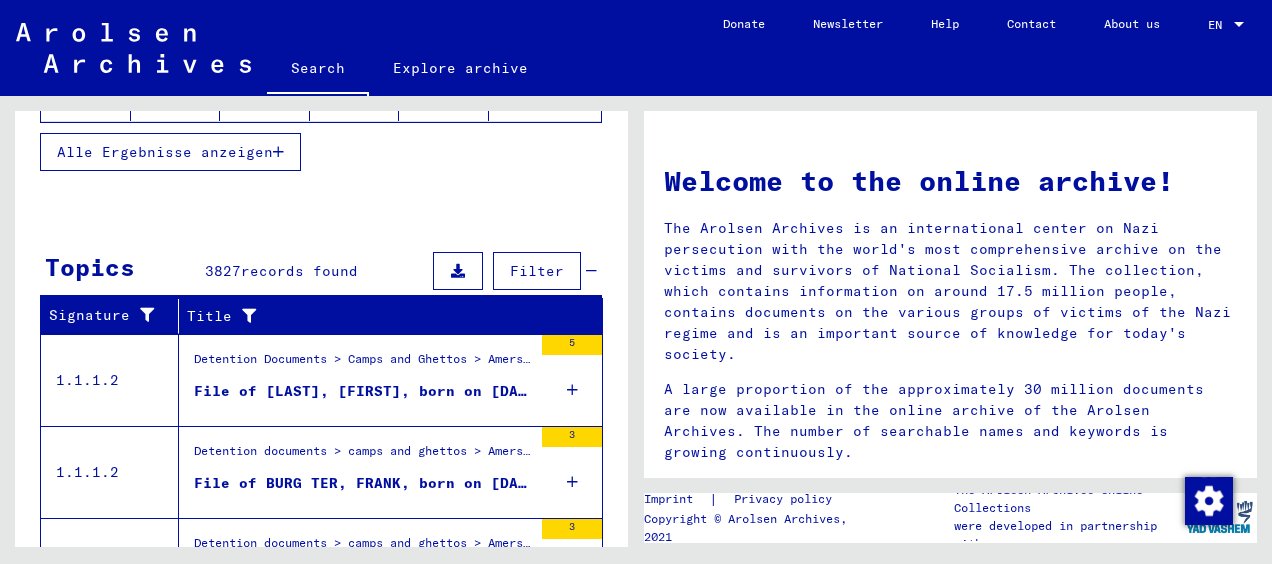 click on "1.1.1.2" at bounding box center [110, 472] 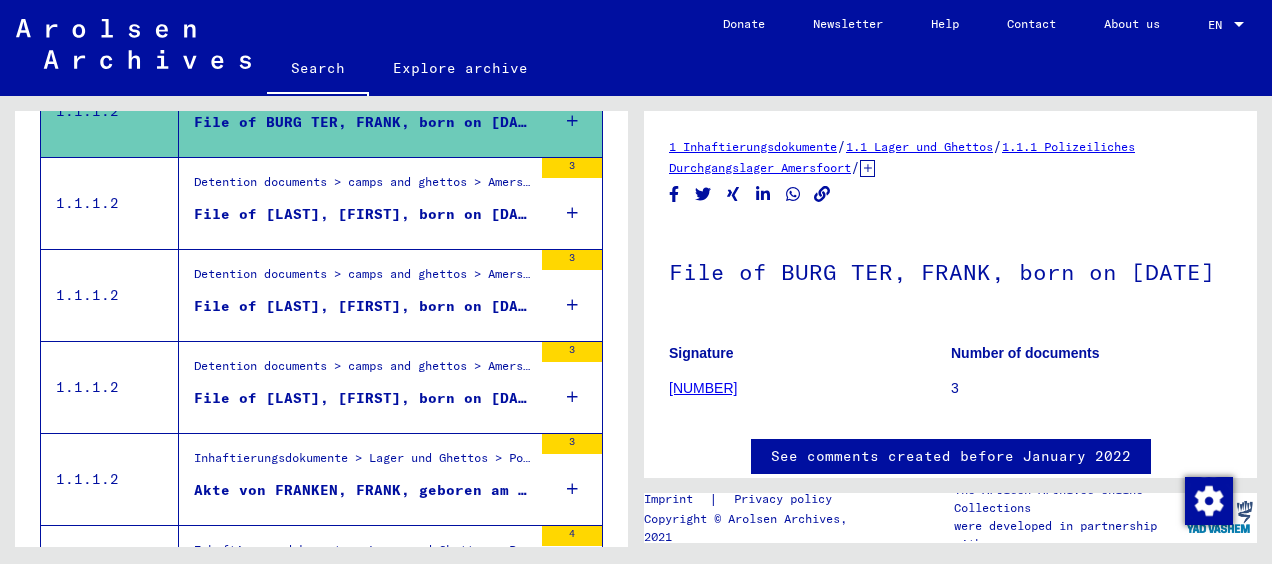 scroll, scrollTop: 0, scrollLeft: 0, axis: both 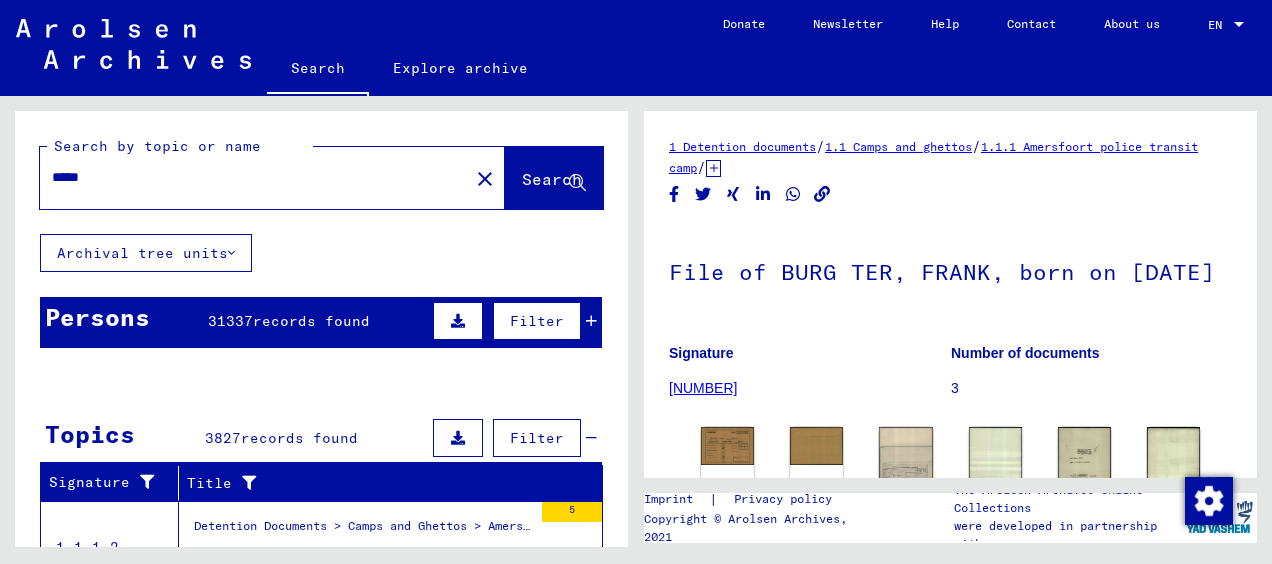 click on "*****" at bounding box center [254, 177] 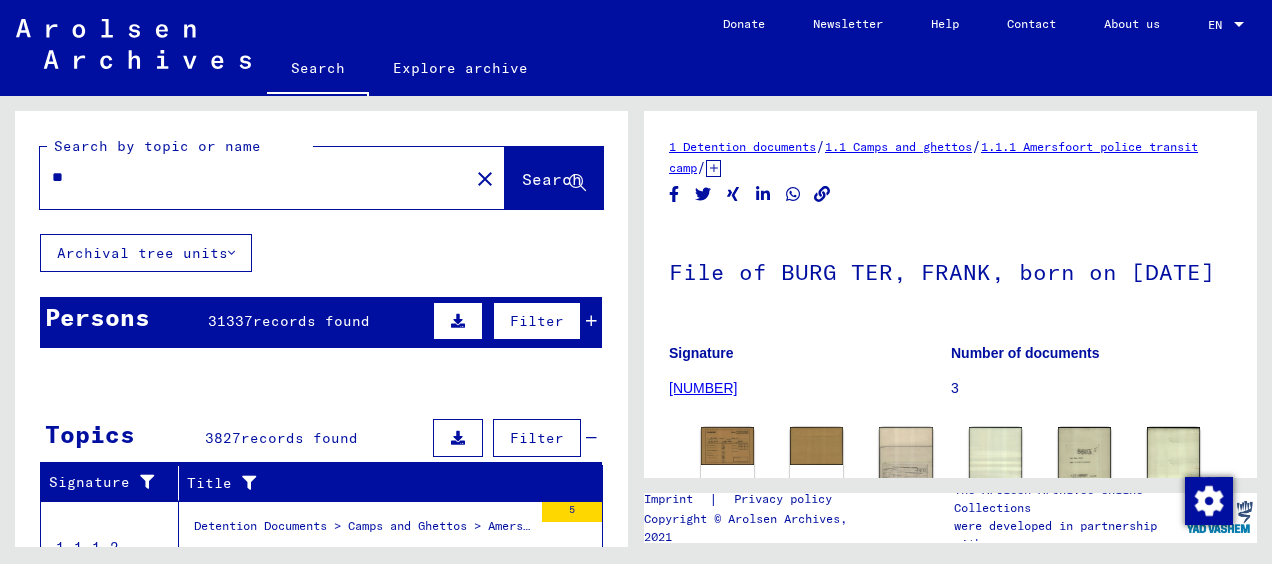type on "*" 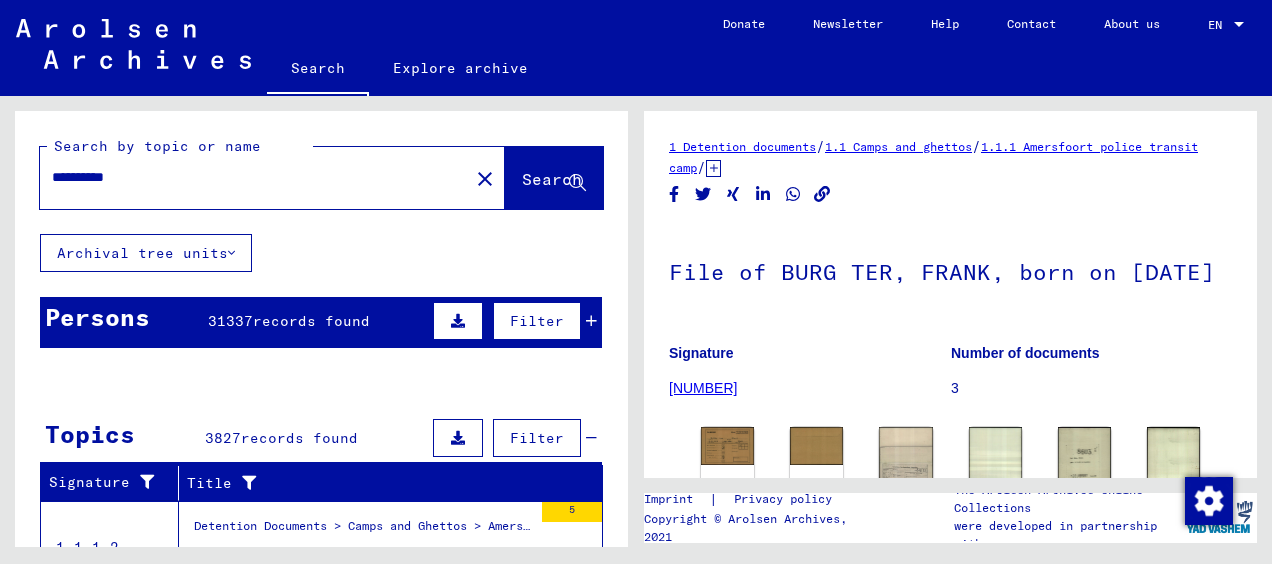 type on "**********" 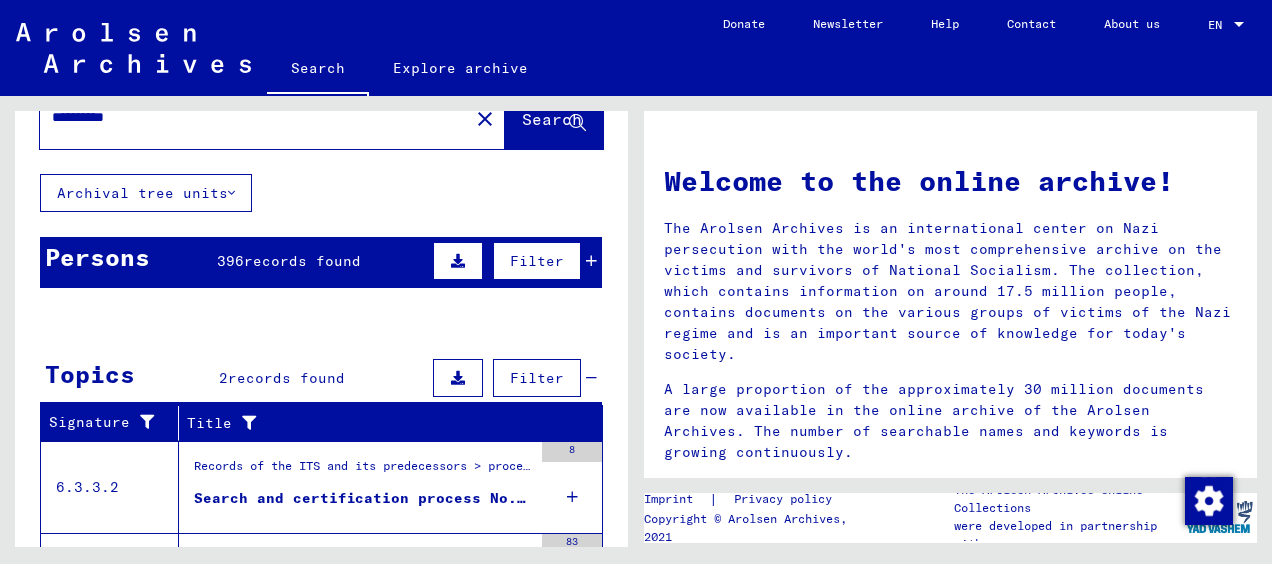 scroll, scrollTop: 0, scrollLeft: 0, axis: both 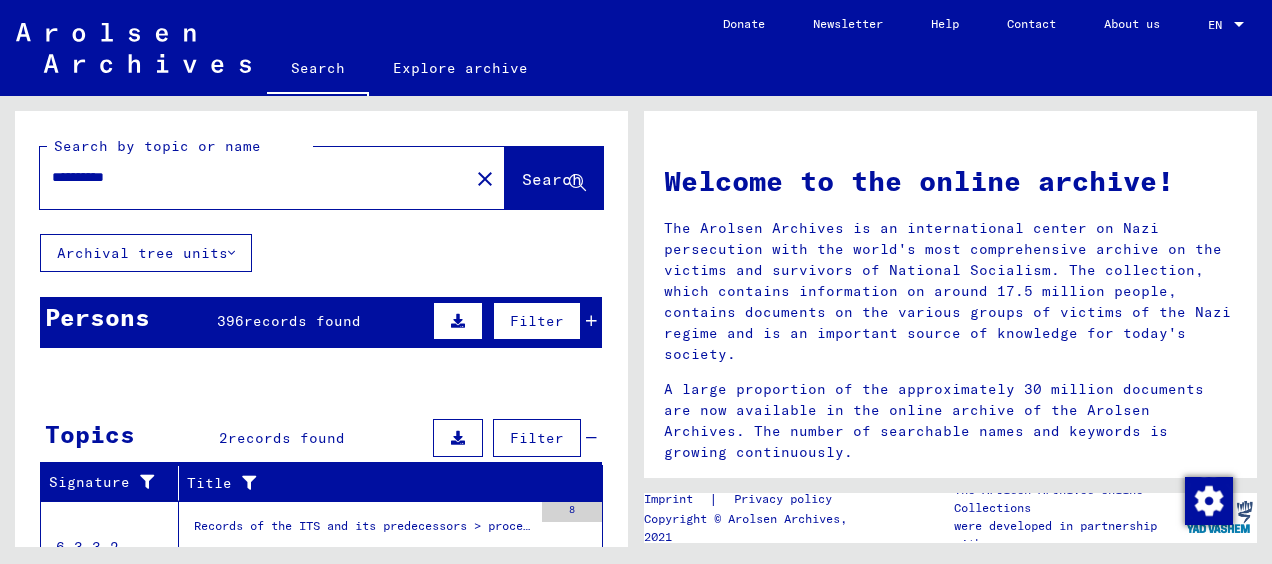 click on "records found" at bounding box center [302, 321] 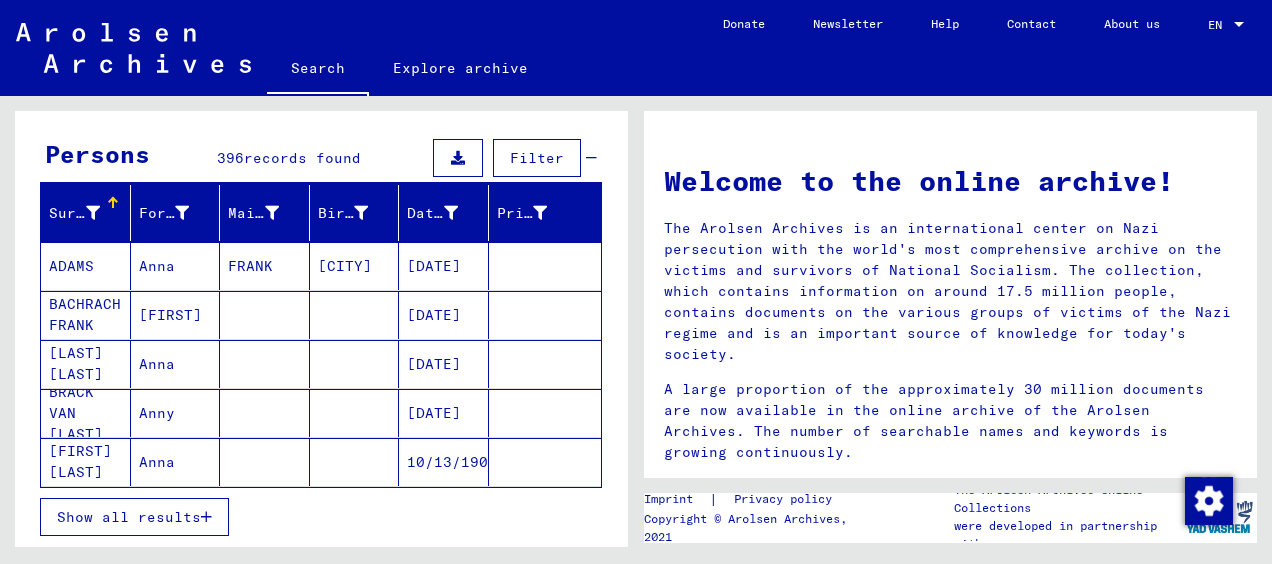 scroll, scrollTop: 164, scrollLeft: 0, axis: vertical 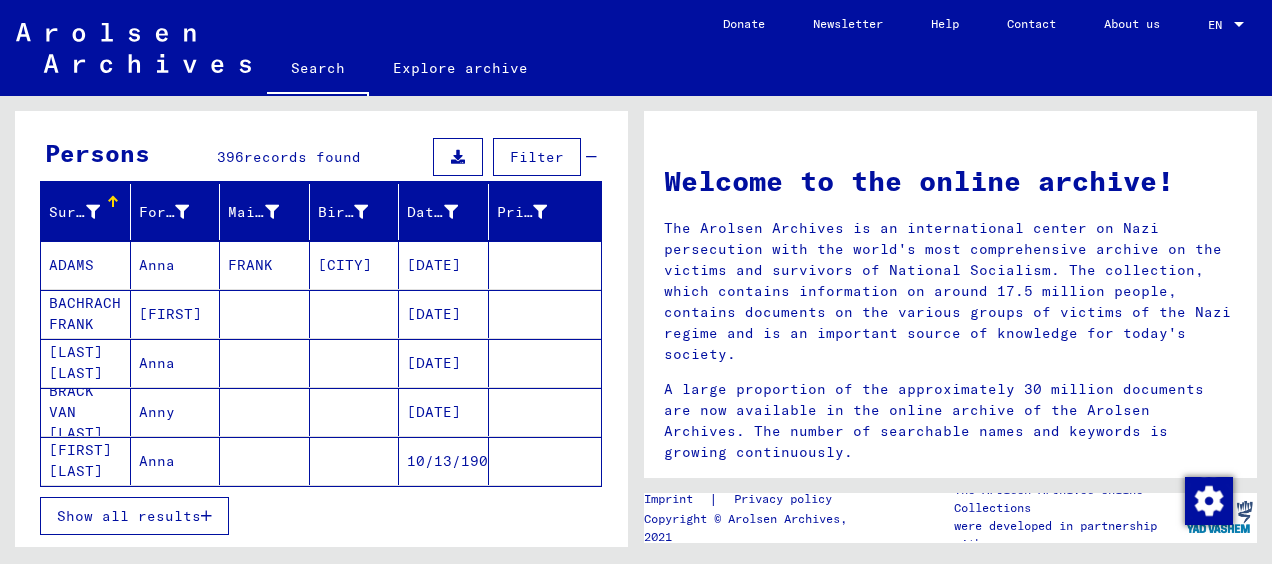 click on "Show all results" at bounding box center (129, 516) 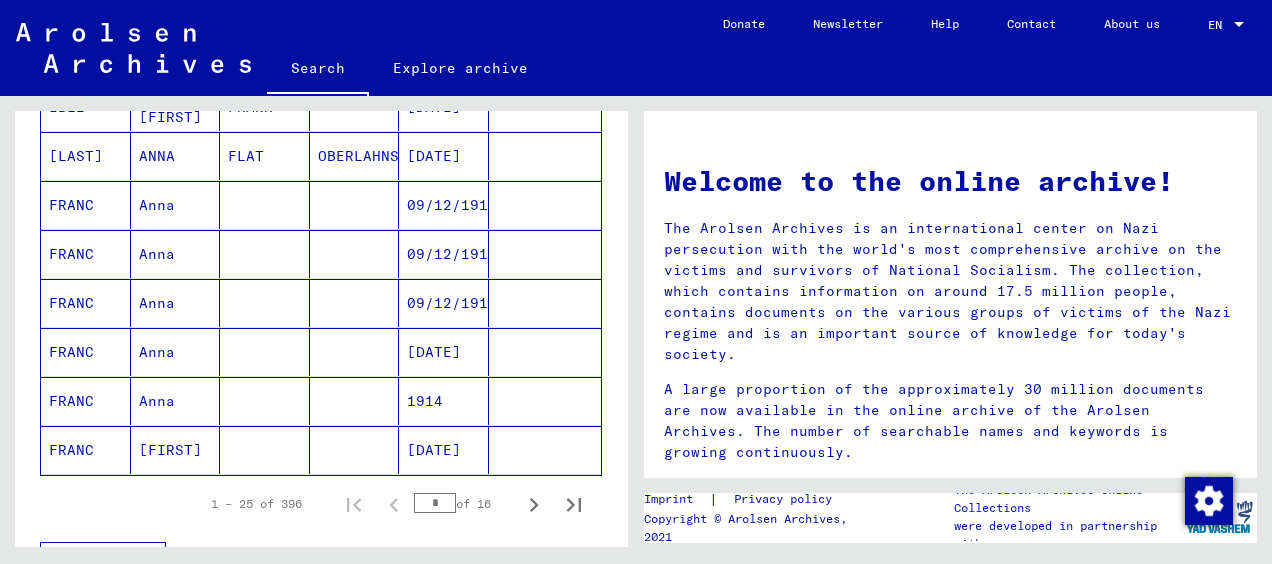 scroll, scrollTop: 1158, scrollLeft: 0, axis: vertical 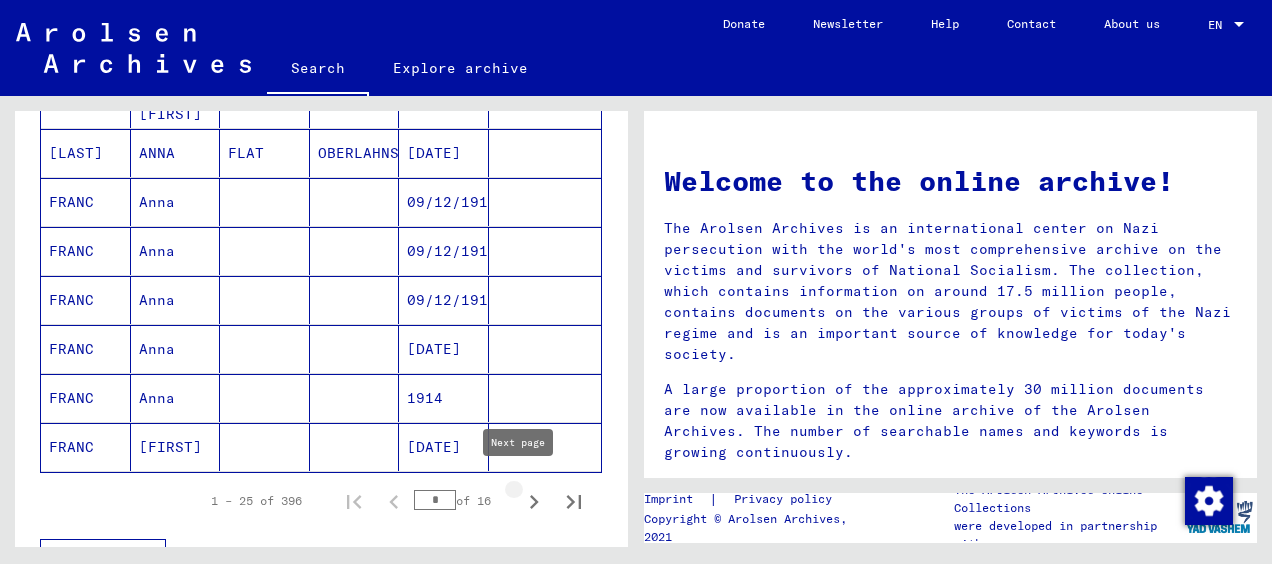 click 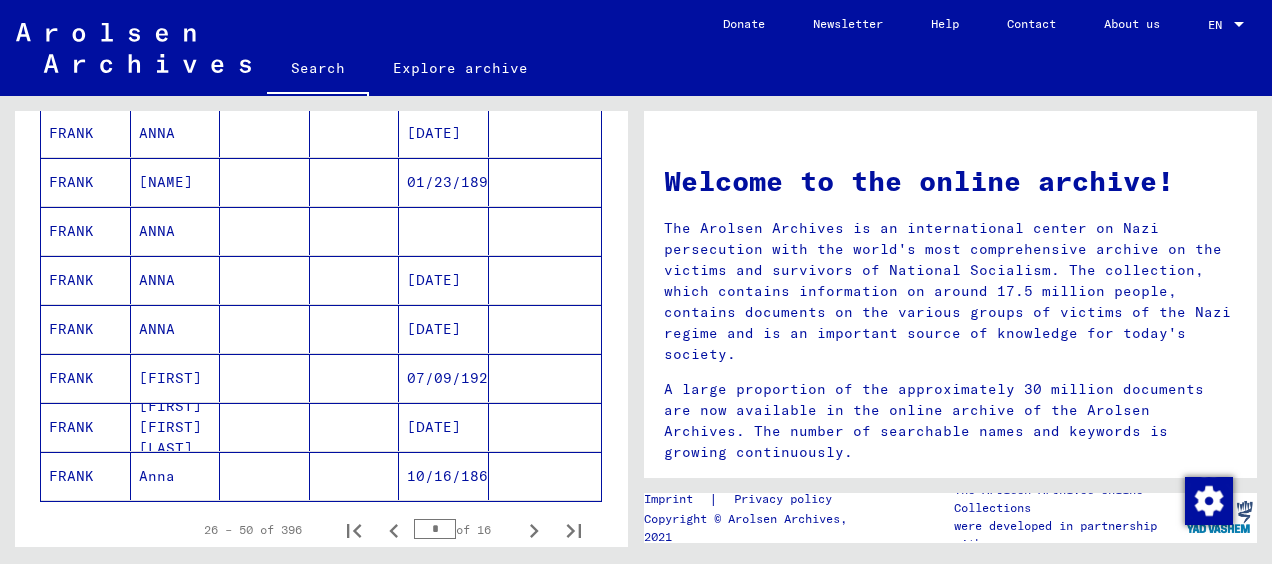 scroll, scrollTop: 1279, scrollLeft: 0, axis: vertical 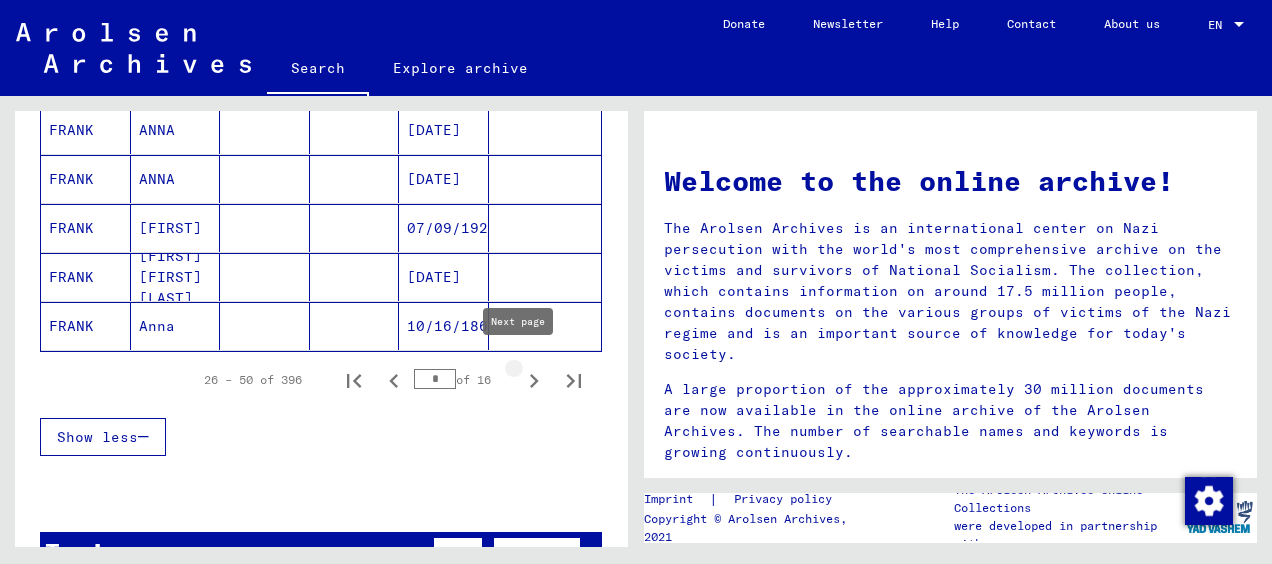 click 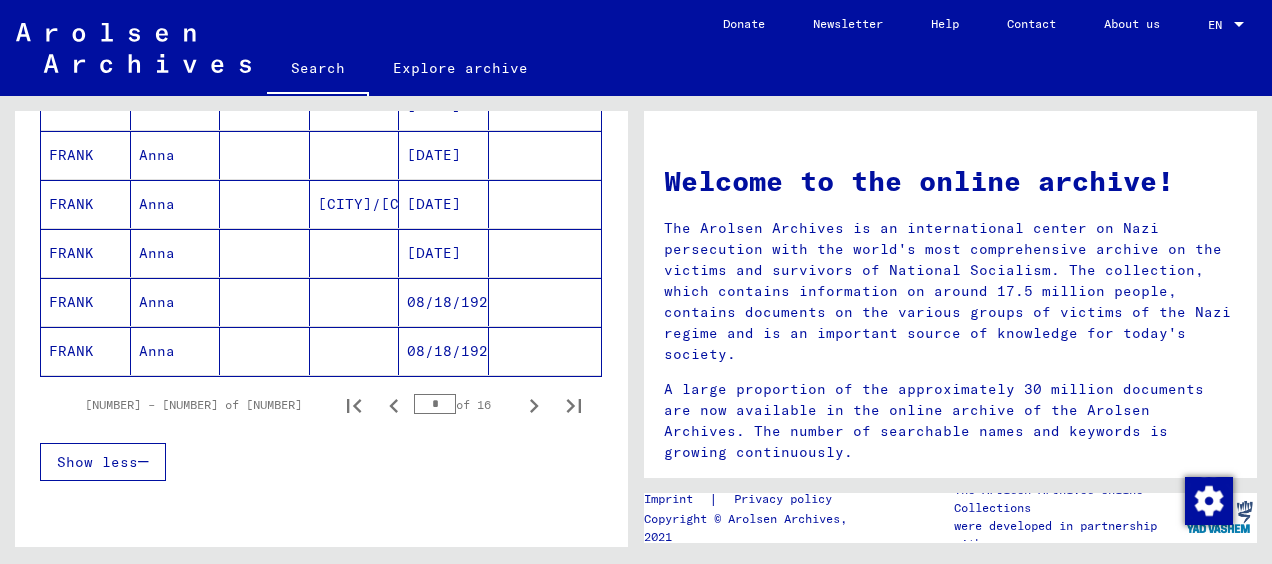scroll, scrollTop: 1255, scrollLeft: 0, axis: vertical 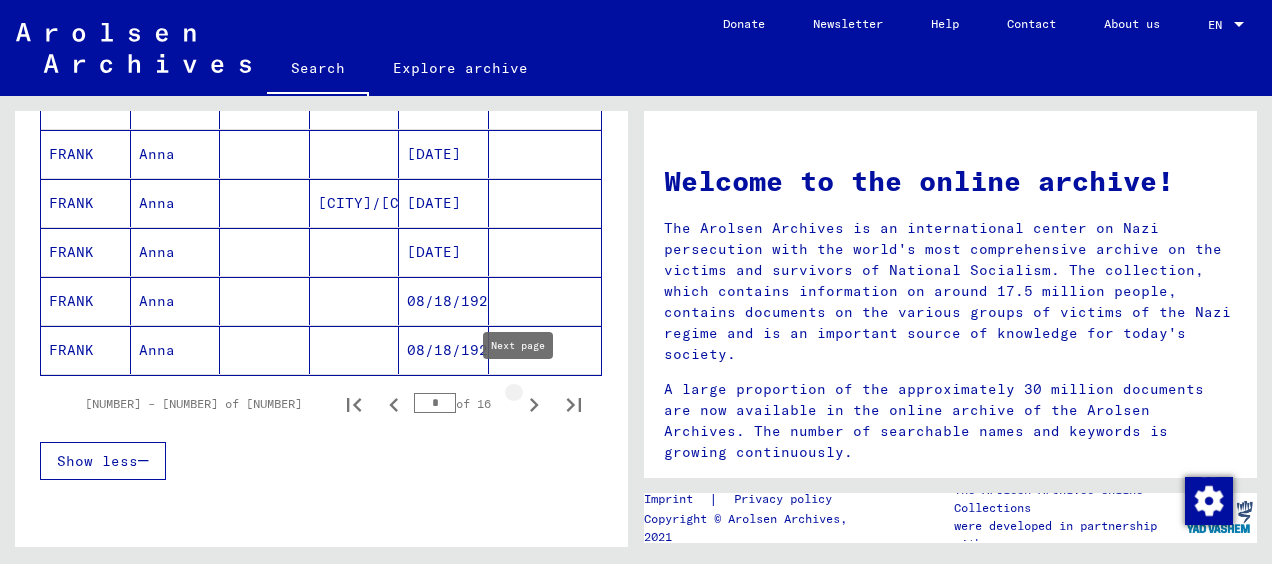 click 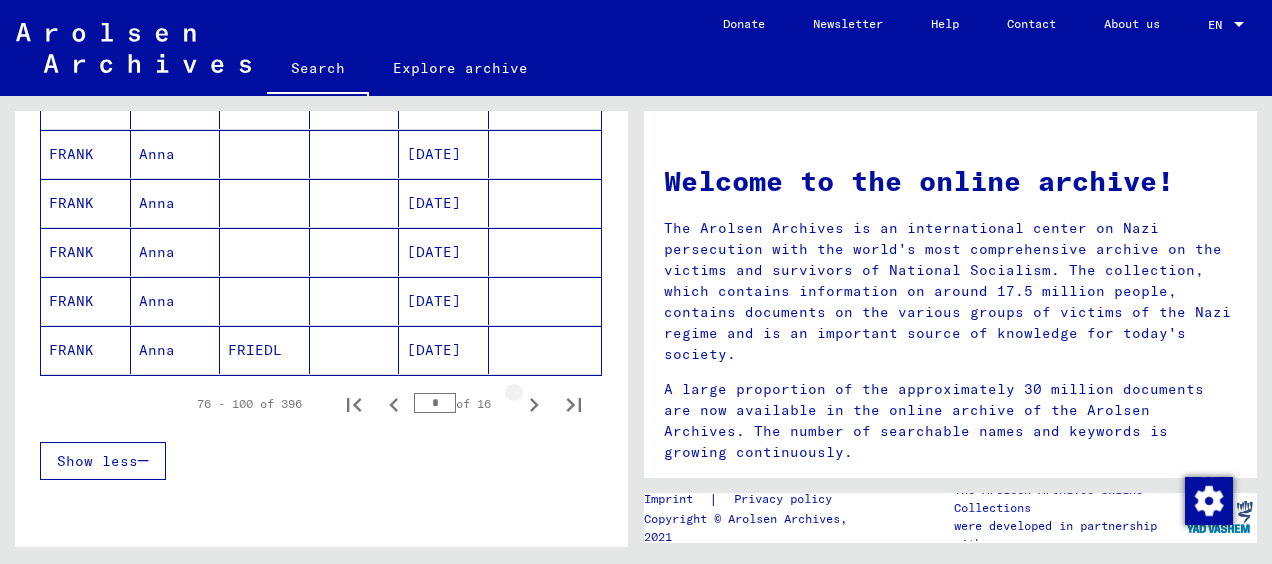 click 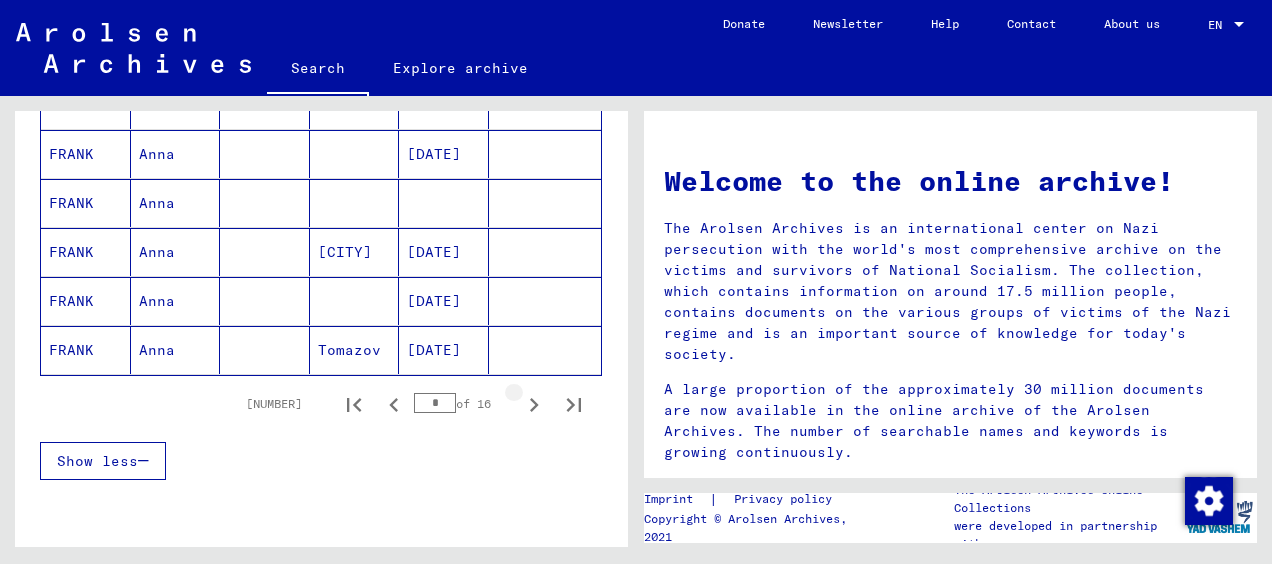 click 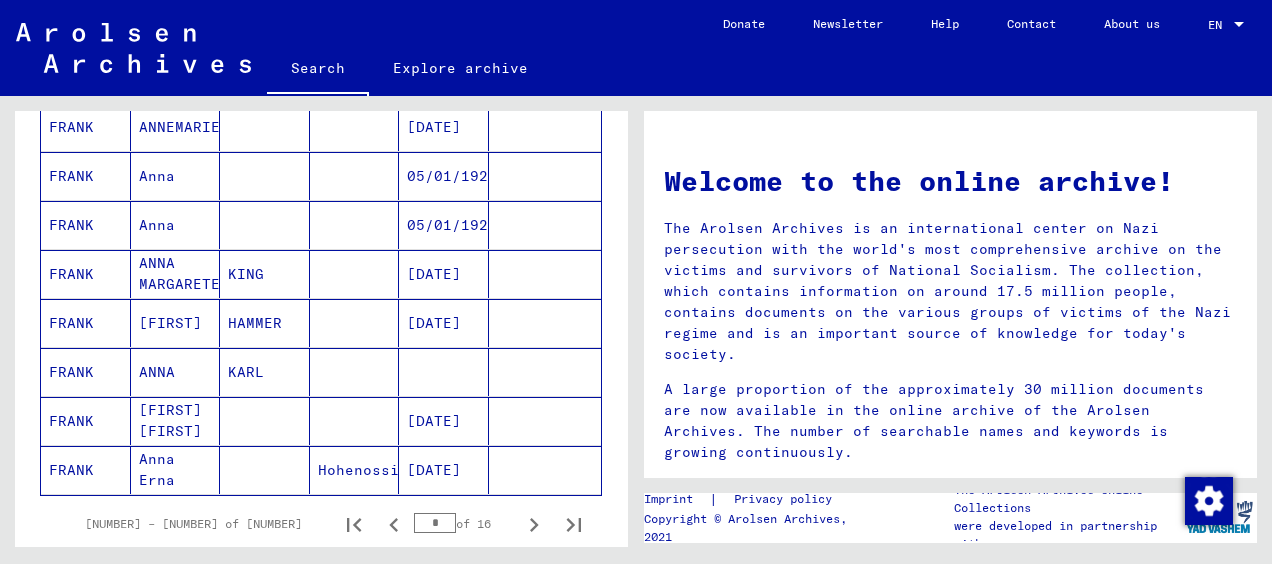 scroll, scrollTop: 1113, scrollLeft: 0, axis: vertical 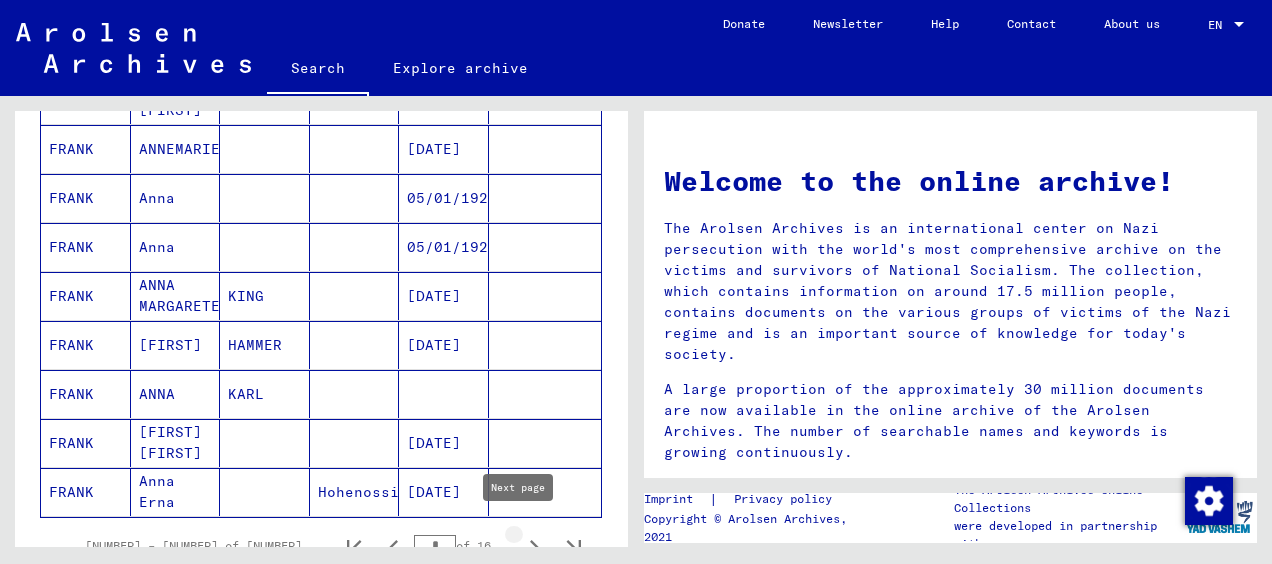 click 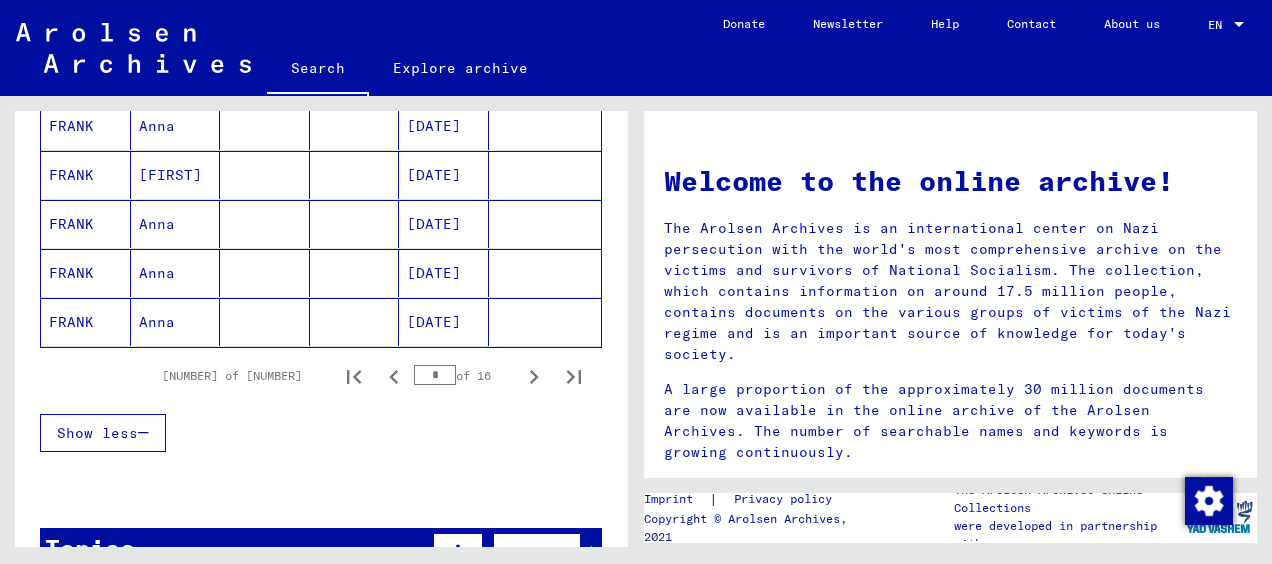 scroll, scrollTop: 1286, scrollLeft: 0, axis: vertical 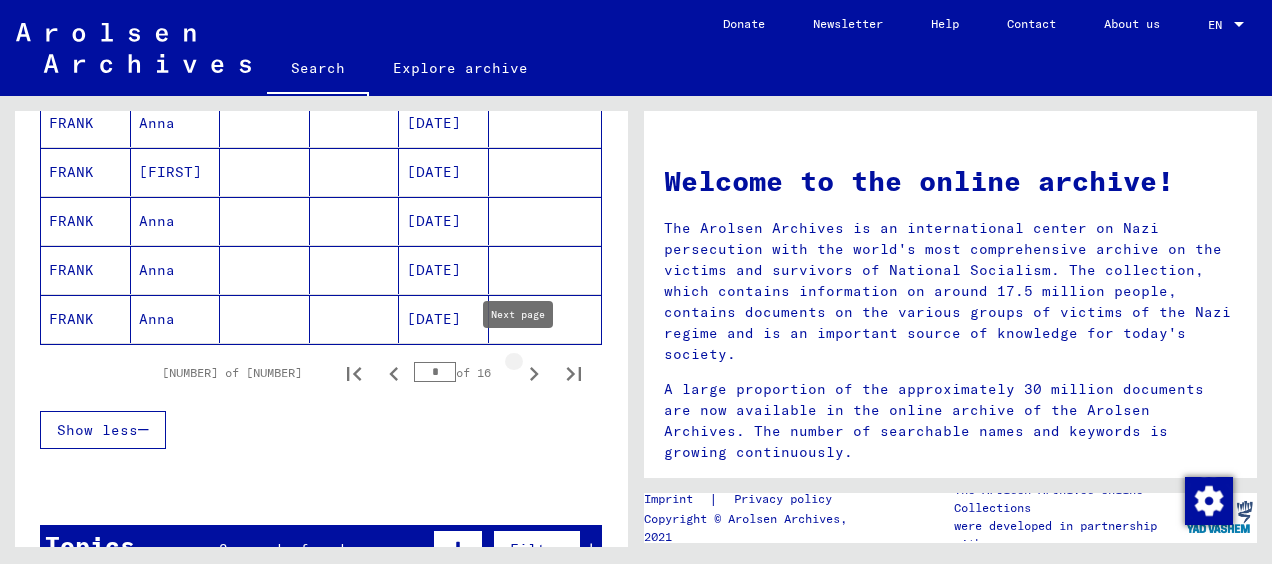 click 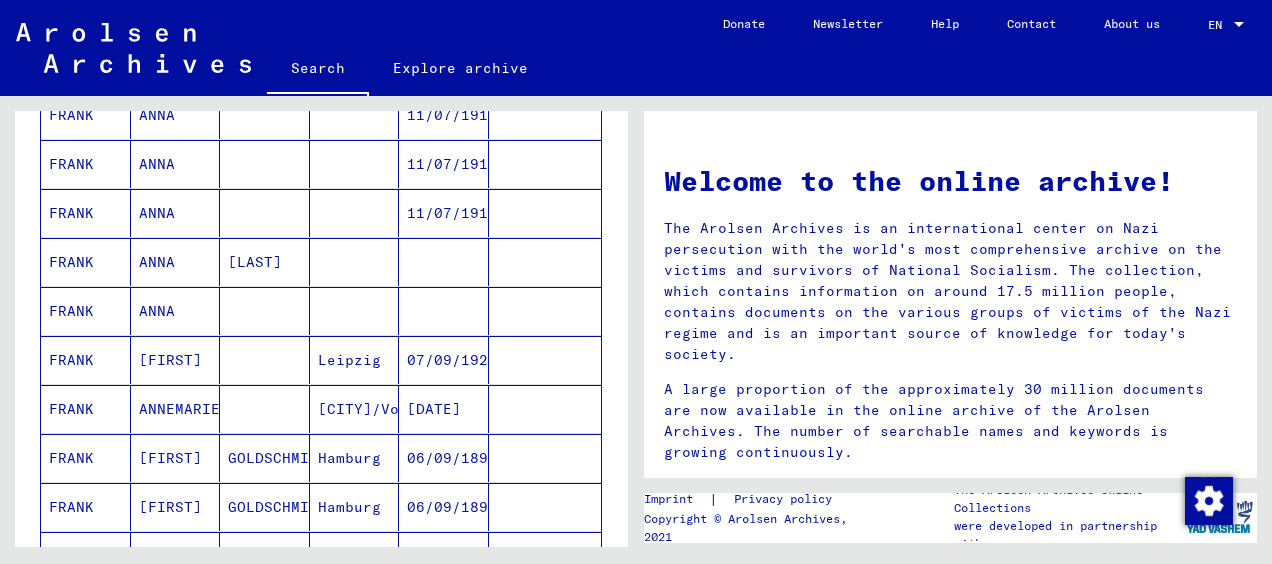 scroll, scrollTop: 852, scrollLeft: 0, axis: vertical 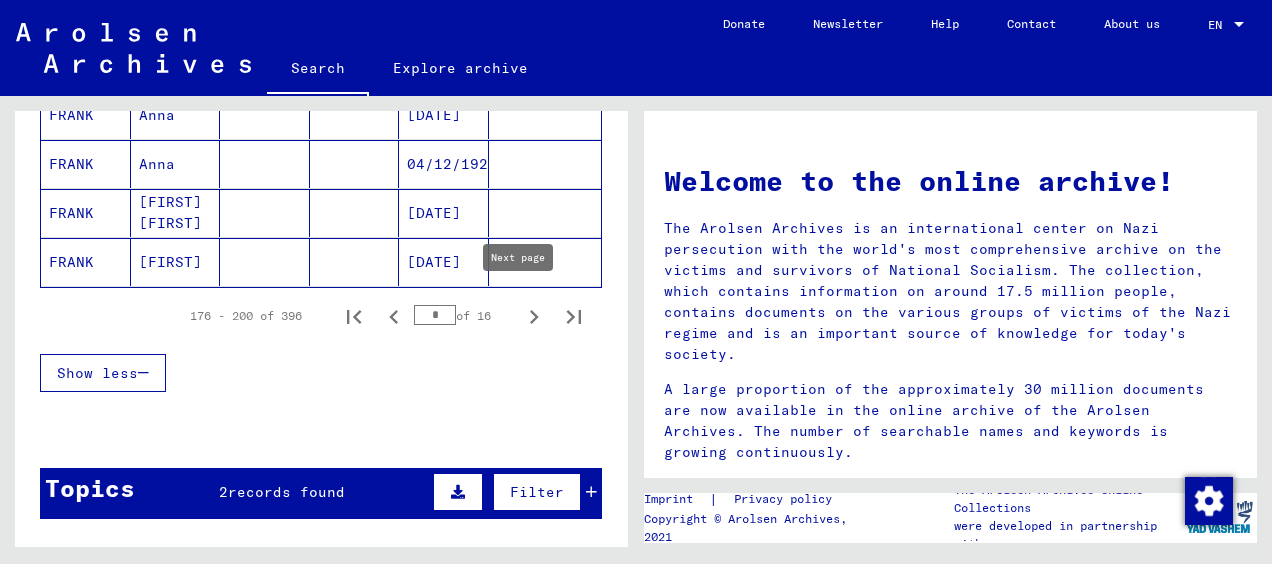 click 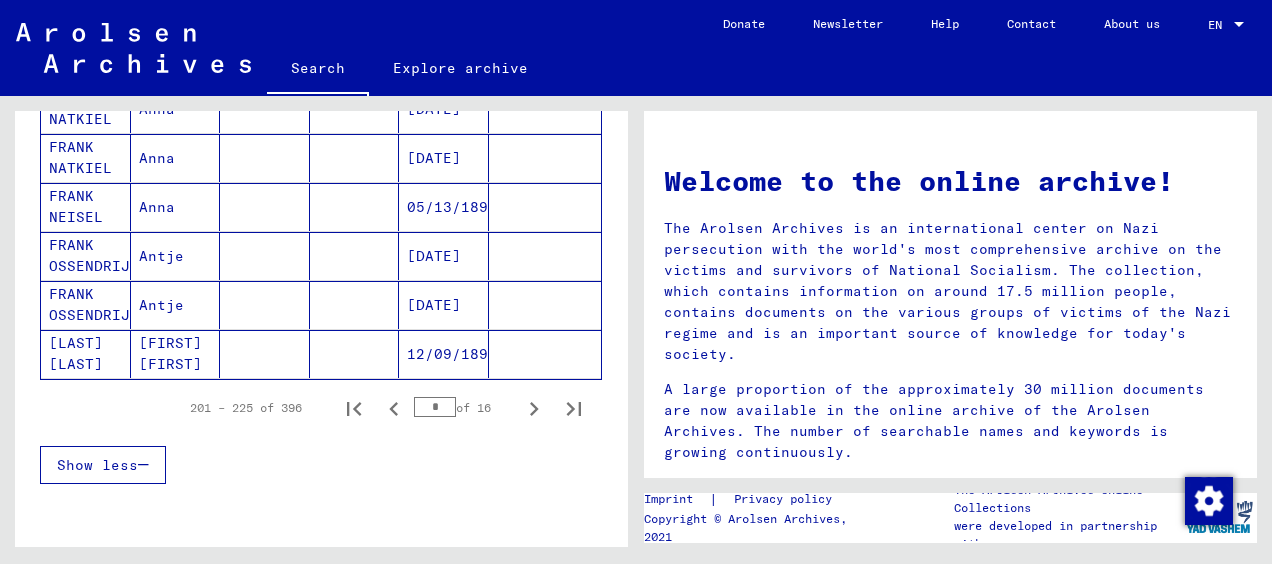 scroll, scrollTop: 1252, scrollLeft: 0, axis: vertical 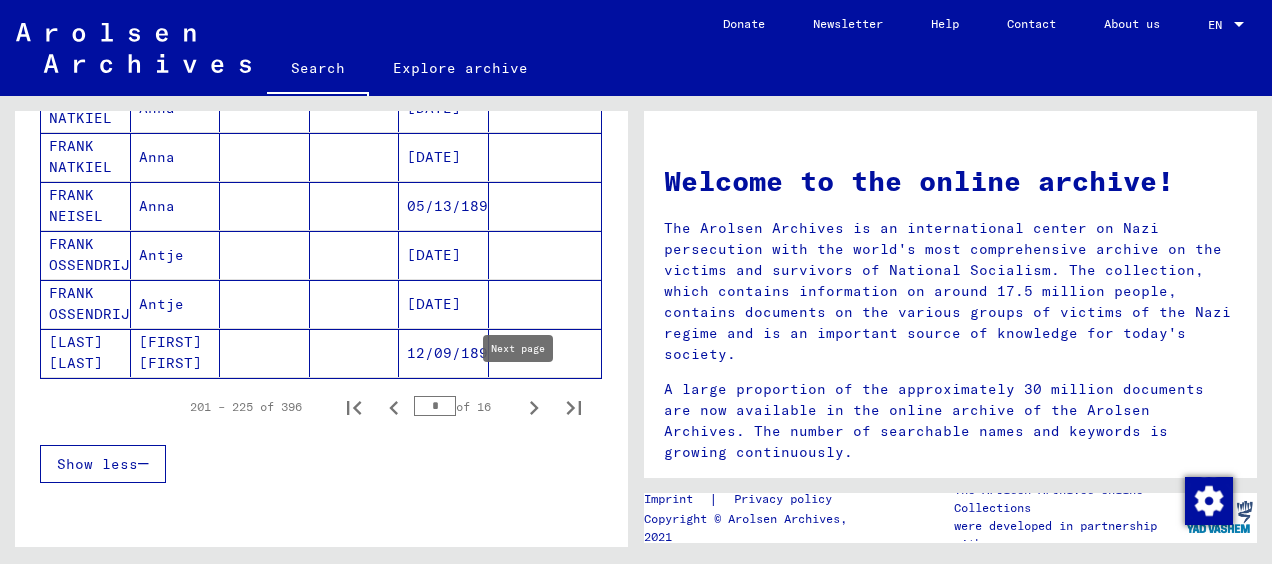 click 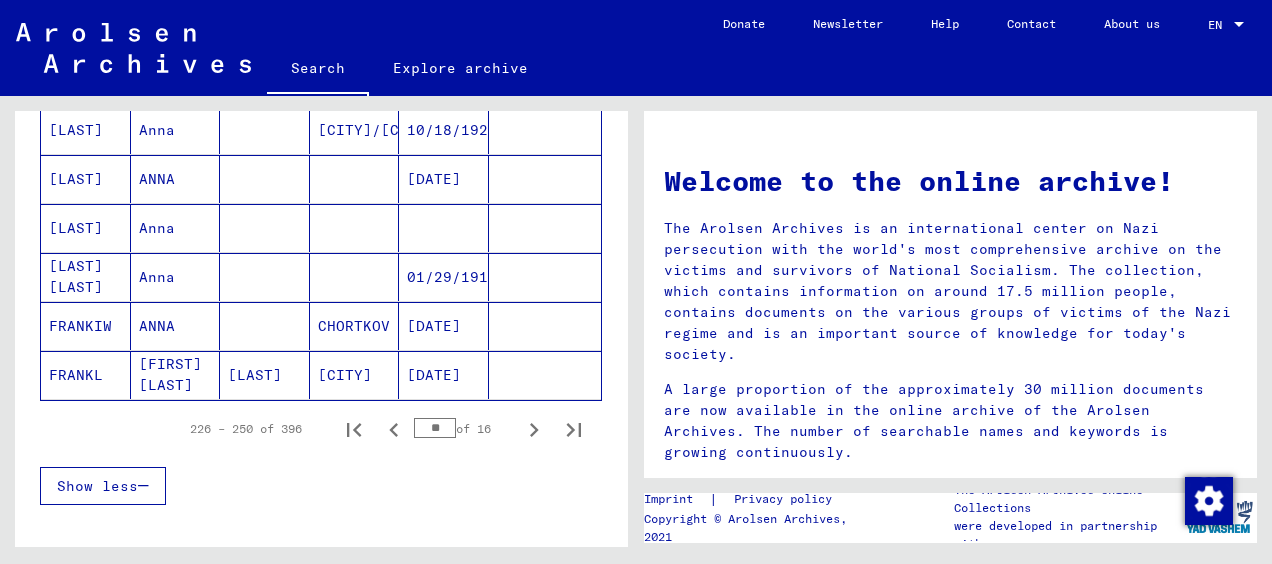scroll, scrollTop: 1229, scrollLeft: 0, axis: vertical 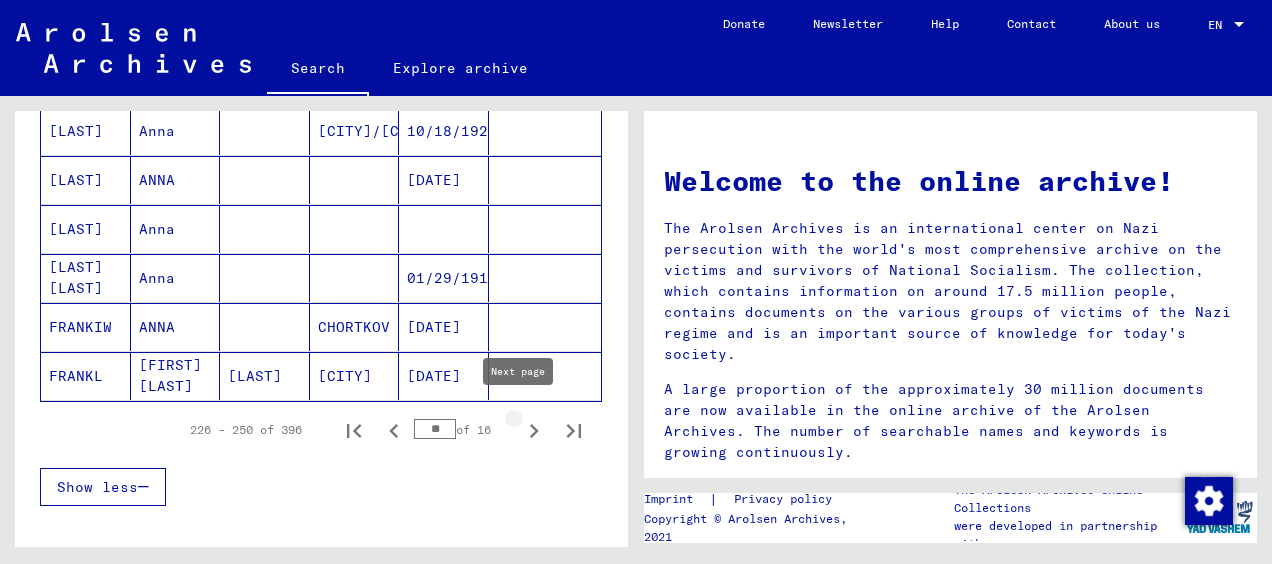 click 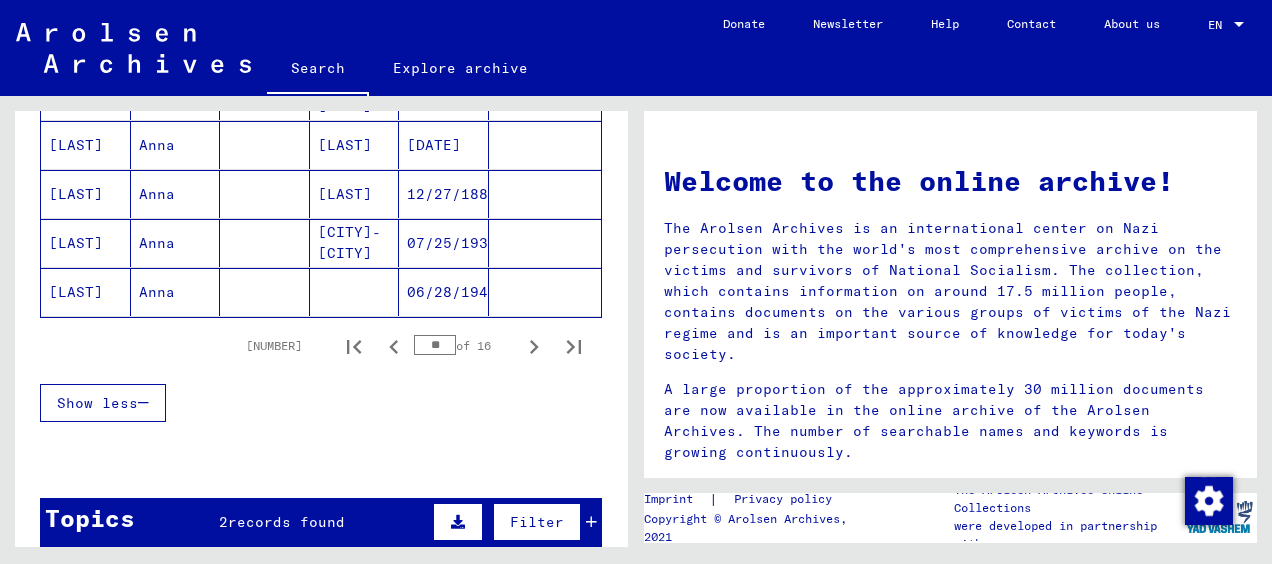 scroll, scrollTop: 1285, scrollLeft: 0, axis: vertical 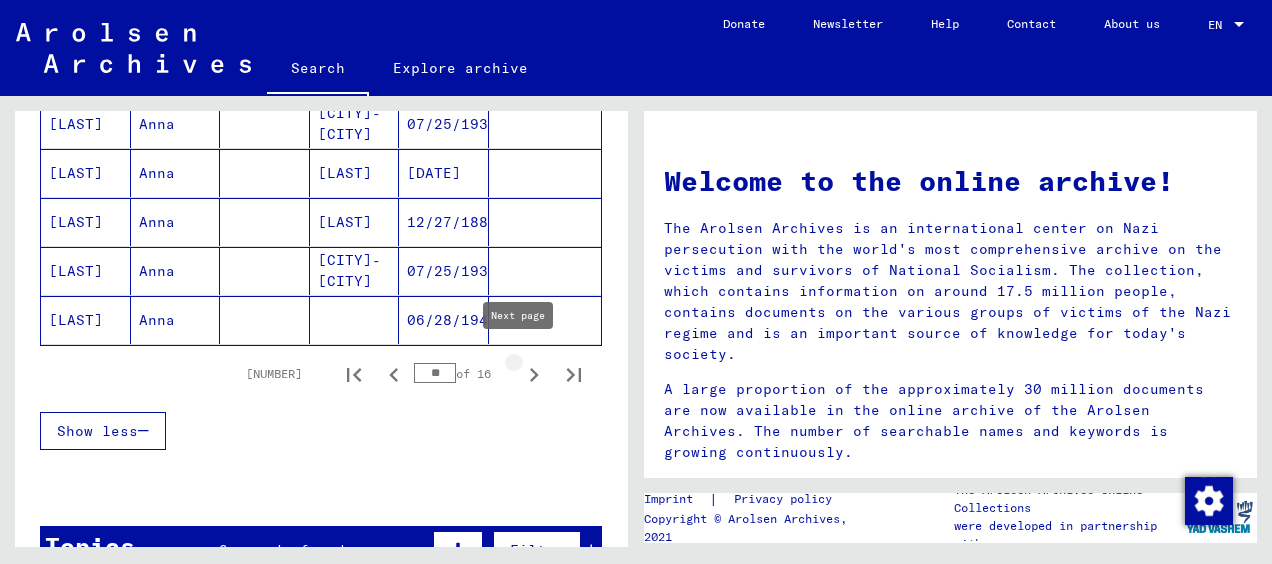 click 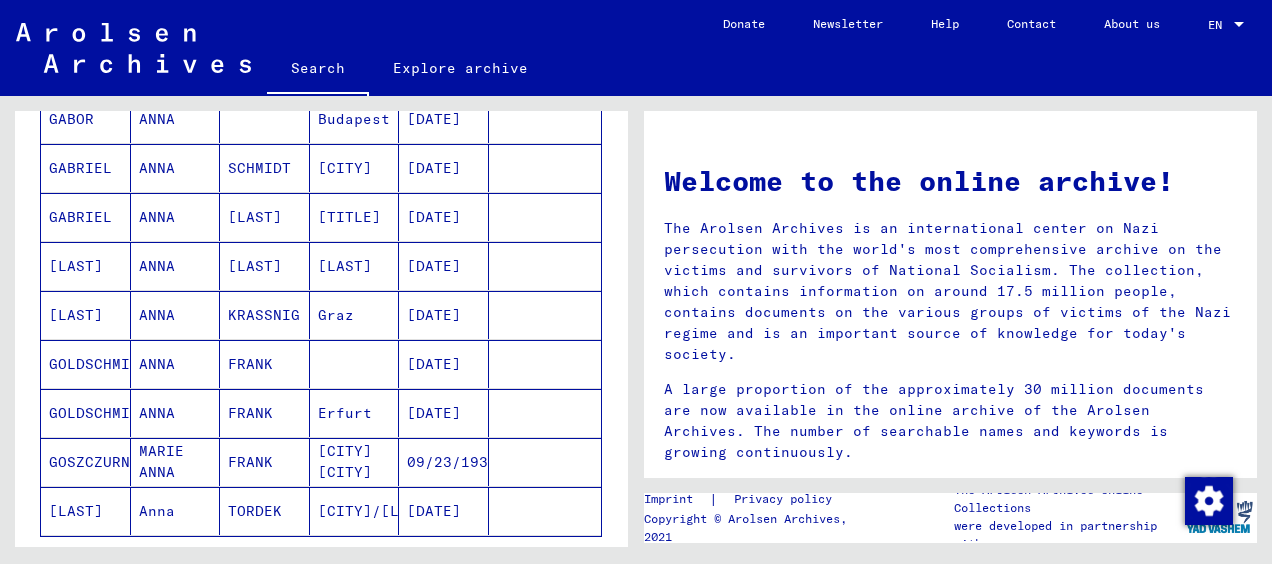 scroll, scrollTop: 1360, scrollLeft: 0, axis: vertical 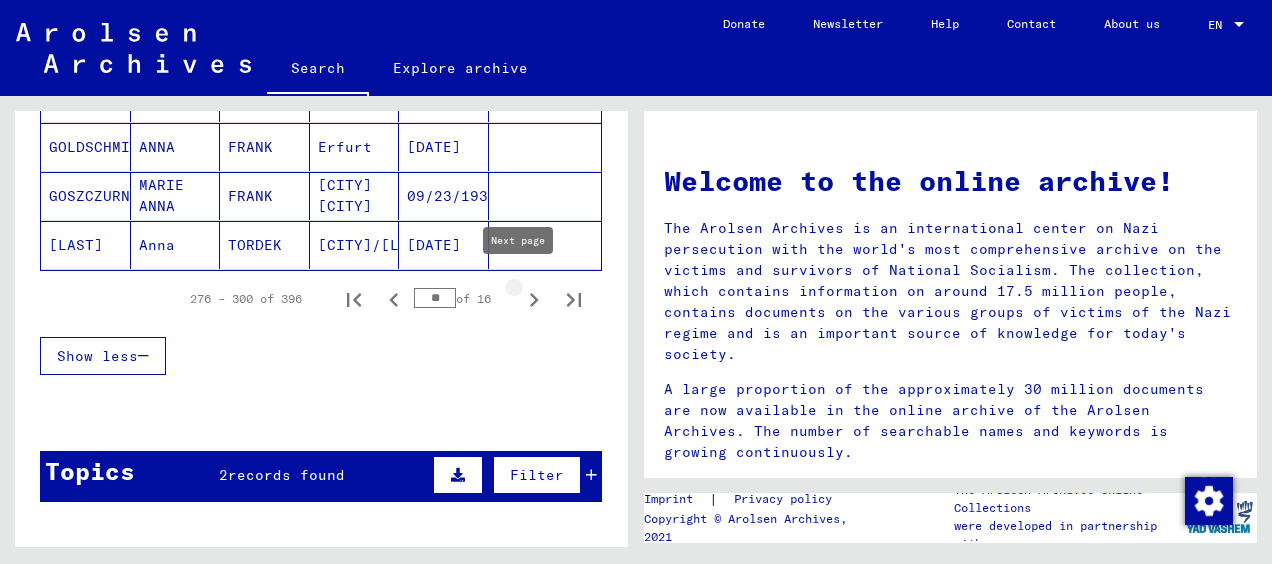 click 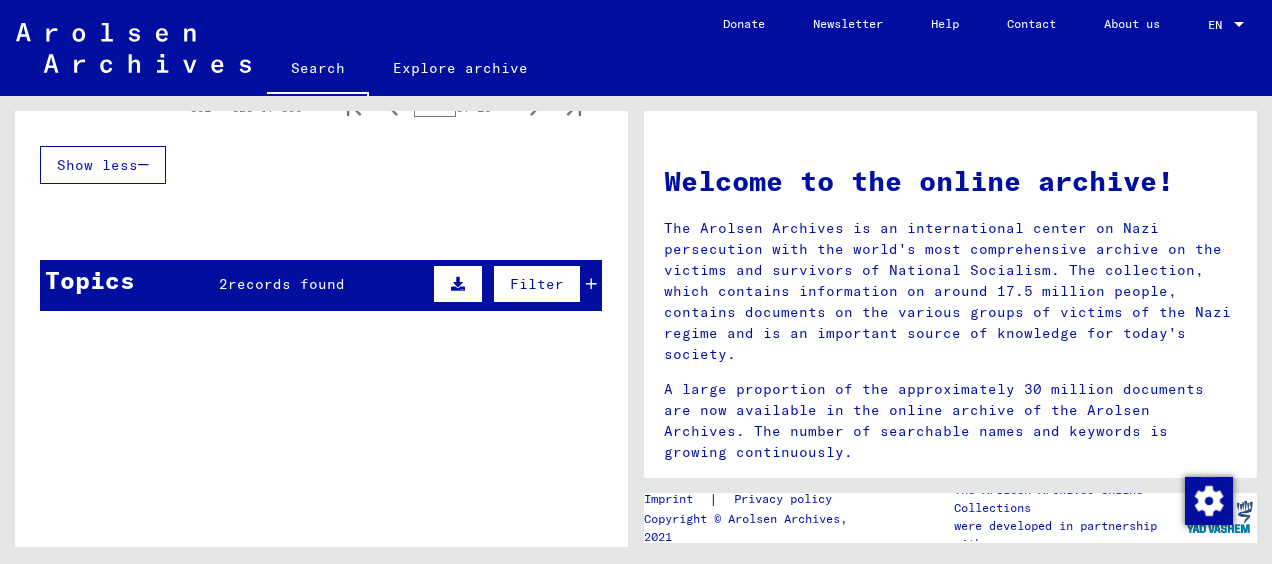 scroll, scrollTop: 1376, scrollLeft: 0, axis: vertical 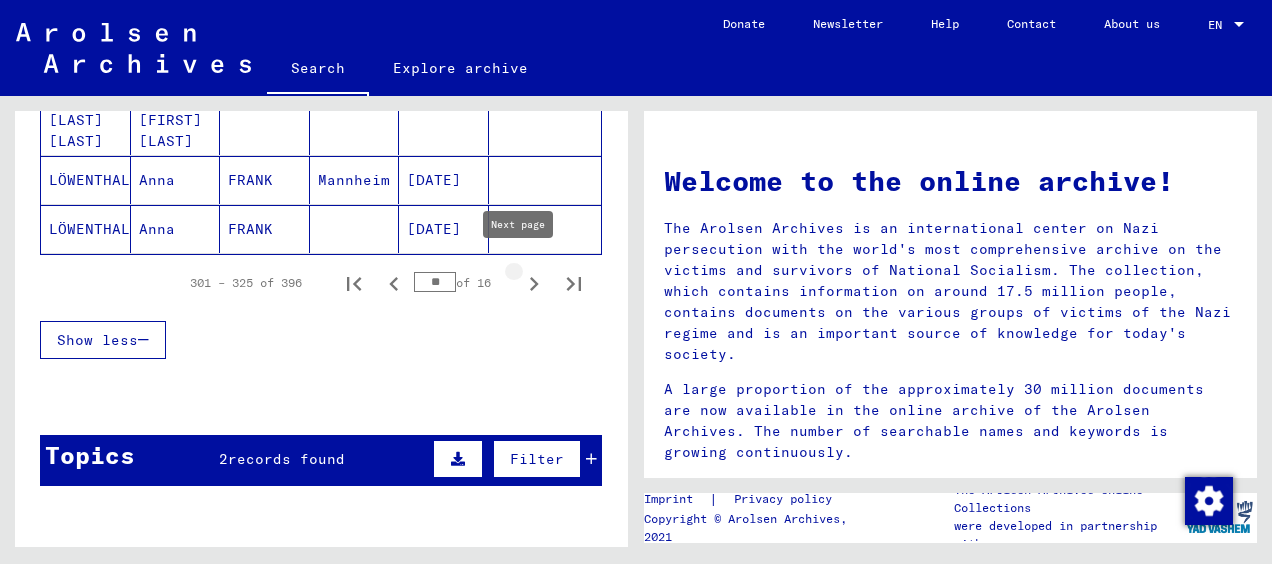 click 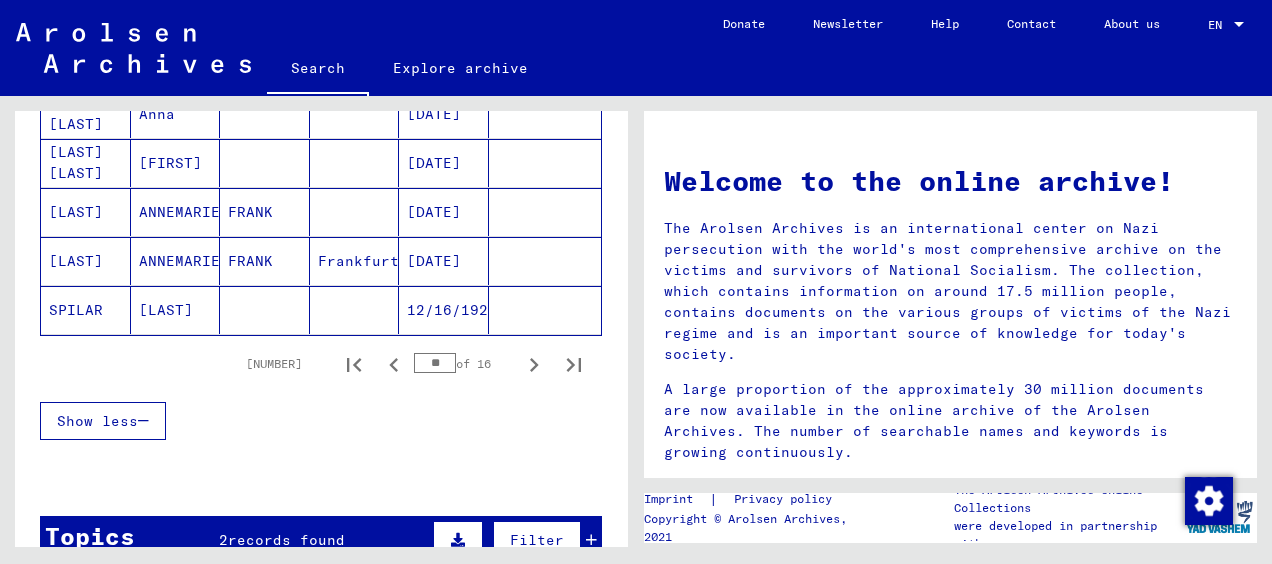 scroll, scrollTop: 1296, scrollLeft: 0, axis: vertical 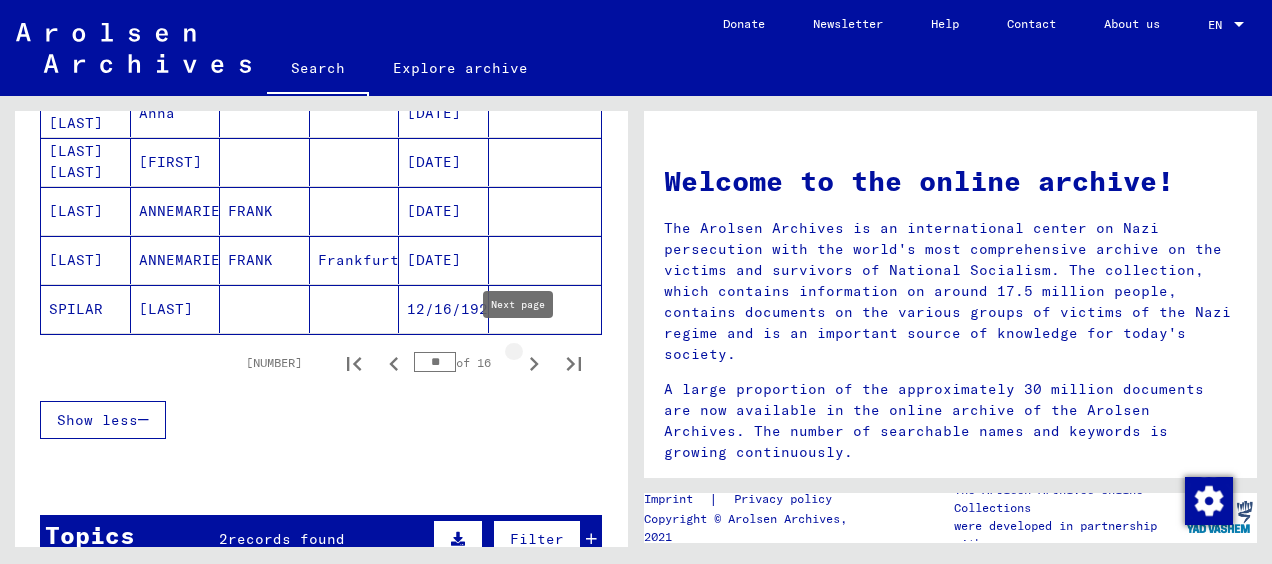 click 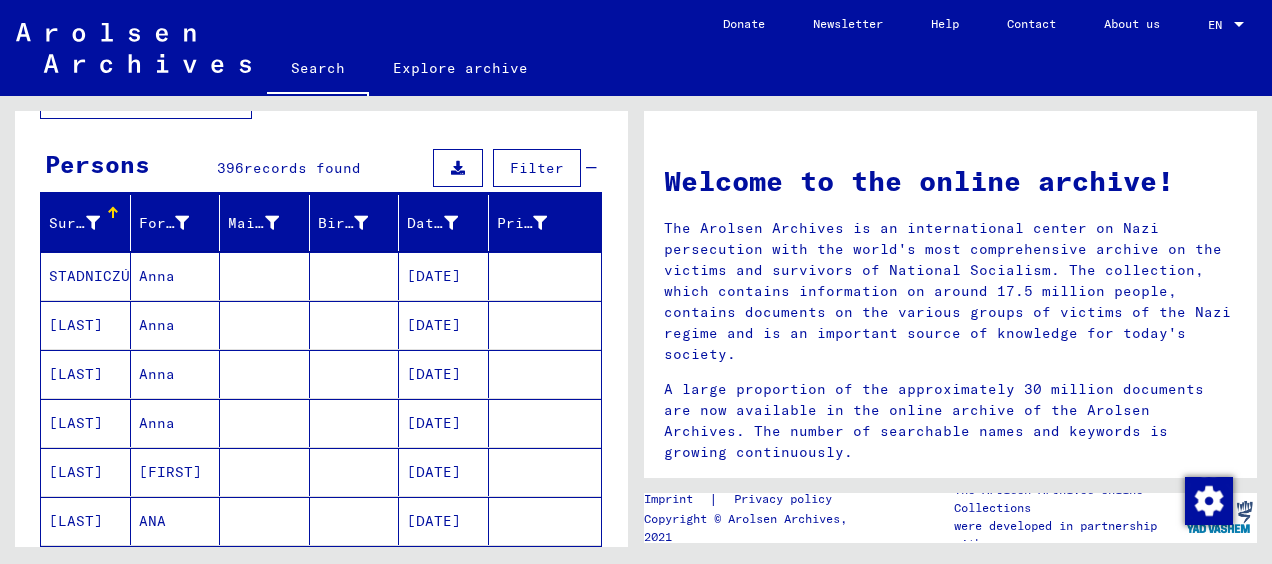 scroll, scrollTop: 48, scrollLeft: 0, axis: vertical 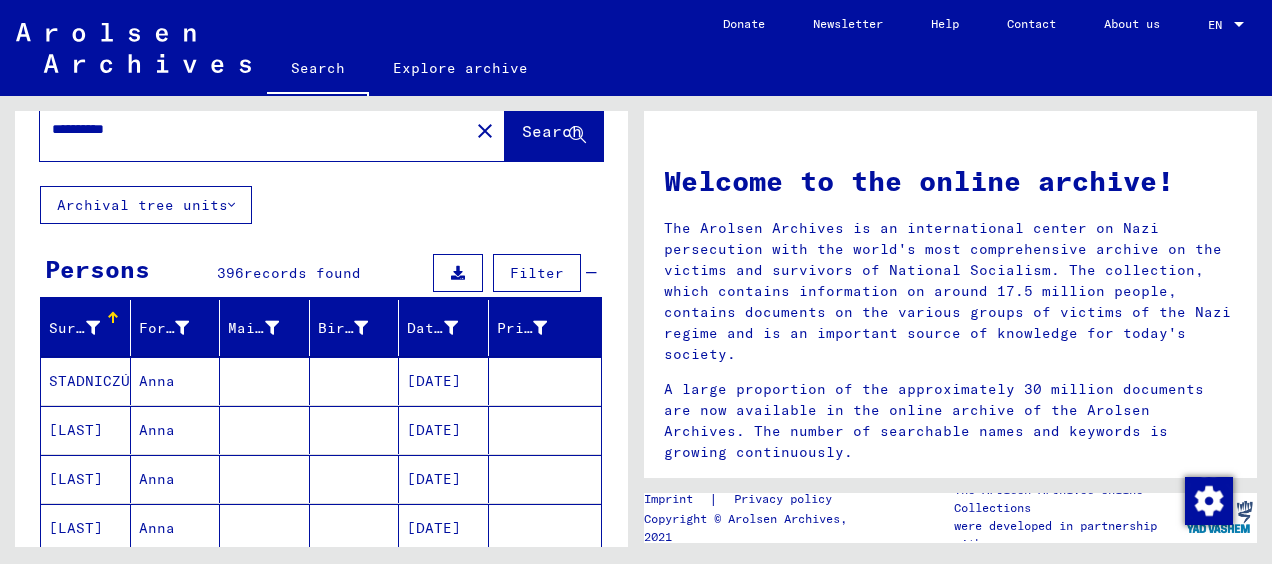 drag, startPoint x: 281, startPoint y: 147, endPoint x: 229, endPoint y: 126, distance: 56.0803 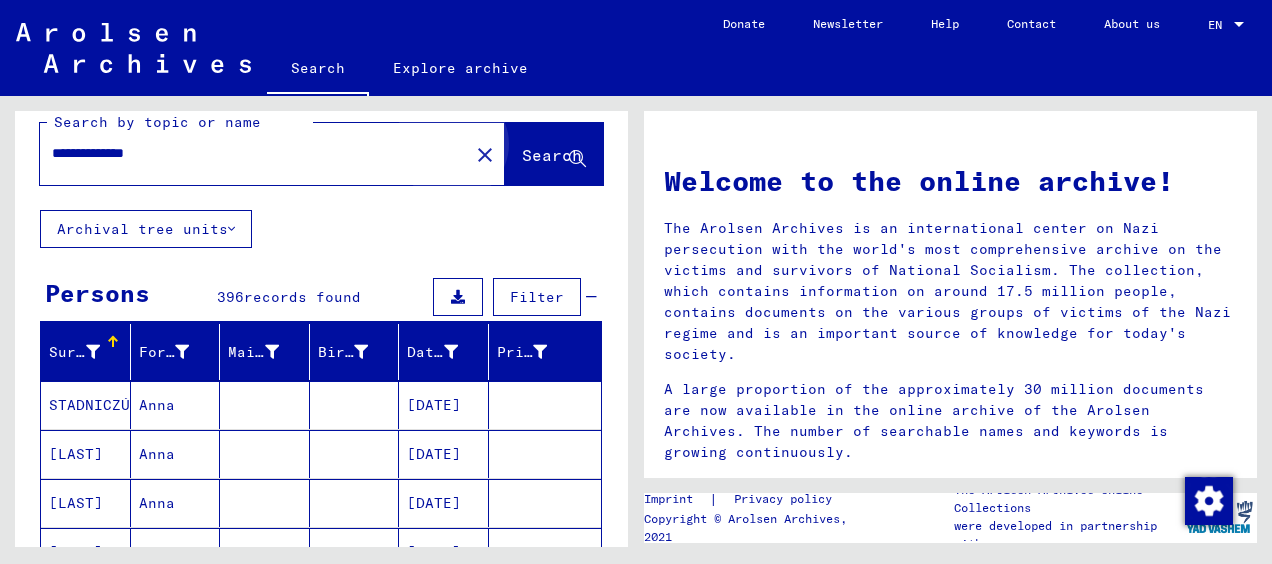 click on "Search" 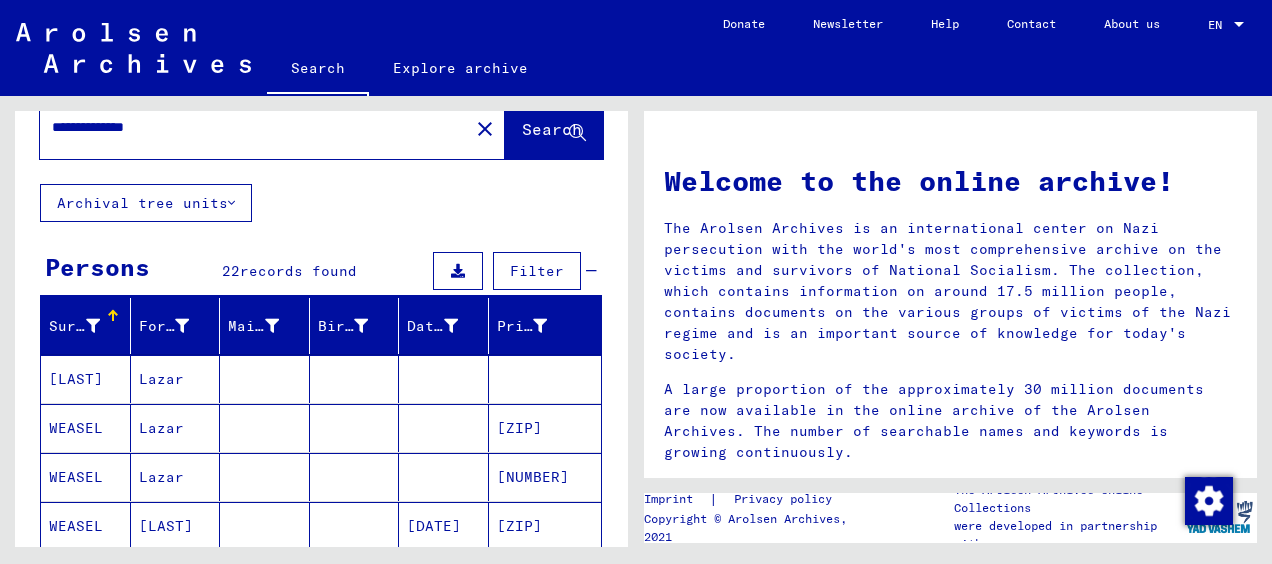 scroll, scrollTop: 48, scrollLeft: 0, axis: vertical 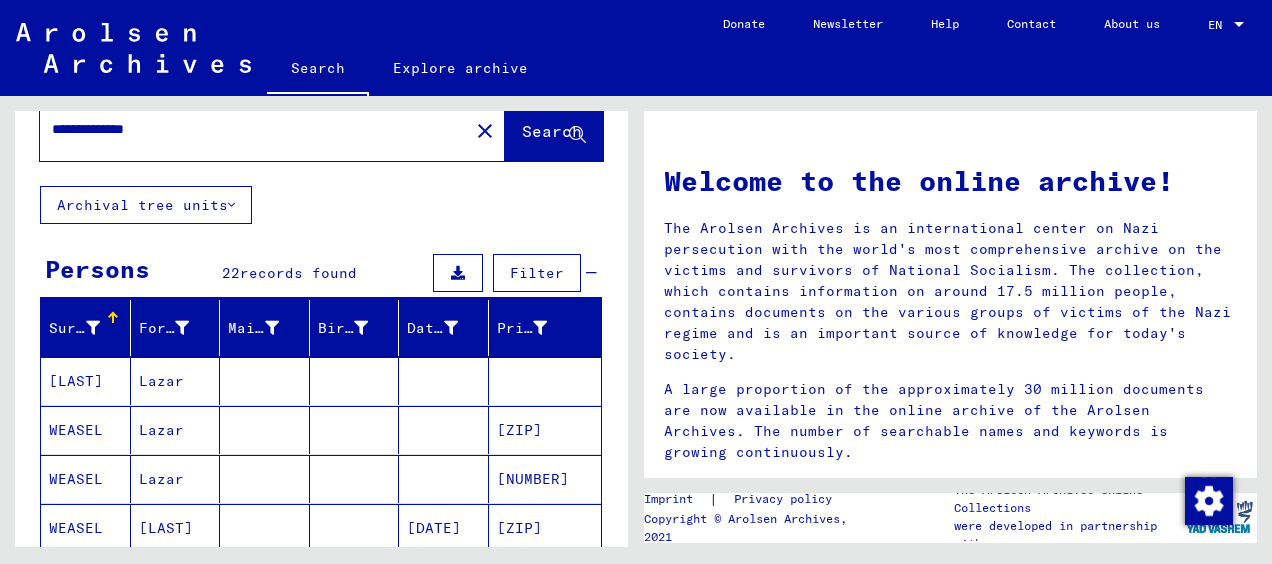 drag, startPoint x: 126, startPoint y: 124, endPoint x: 18, endPoint y: 134, distance: 108.461975 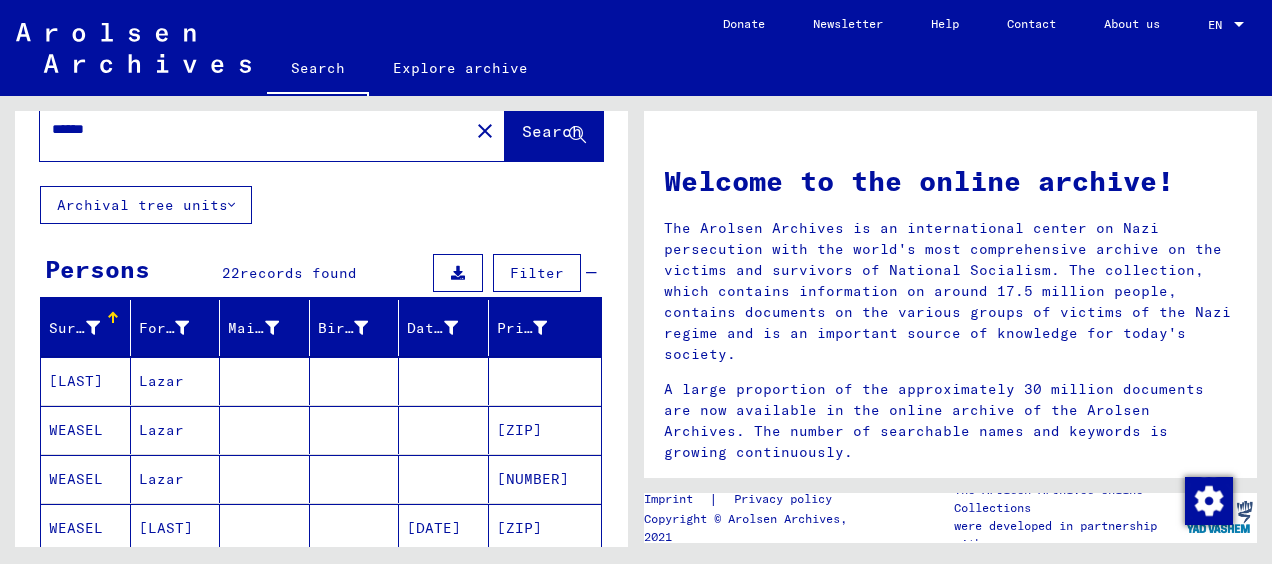 type on "******" 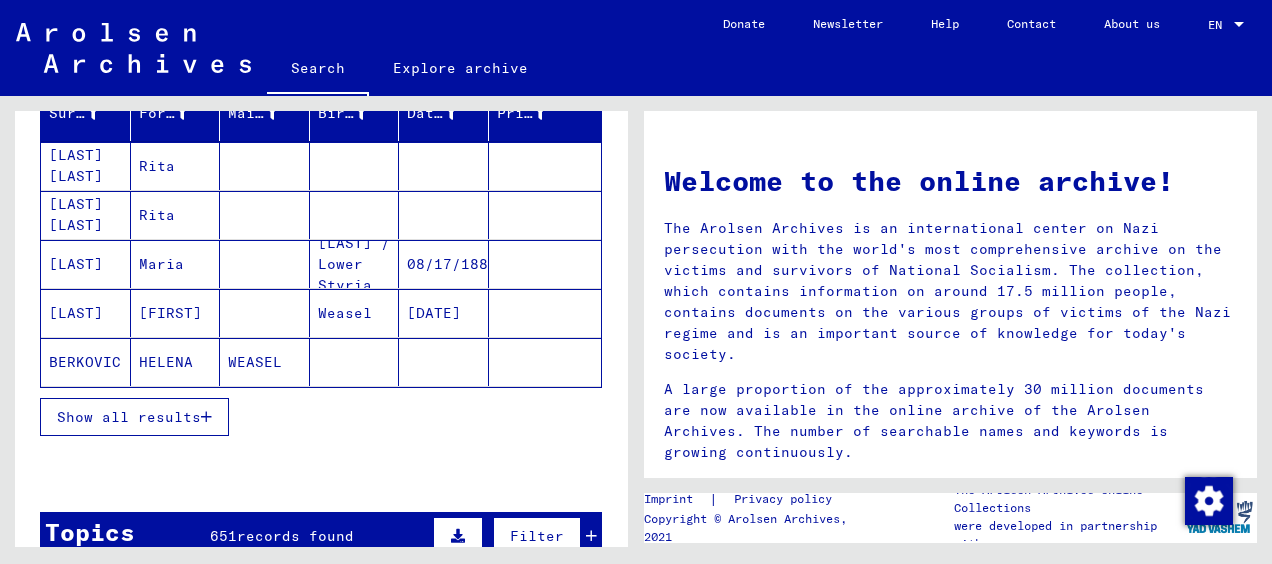 scroll, scrollTop: 273, scrollLeft: 0, axis: vertical 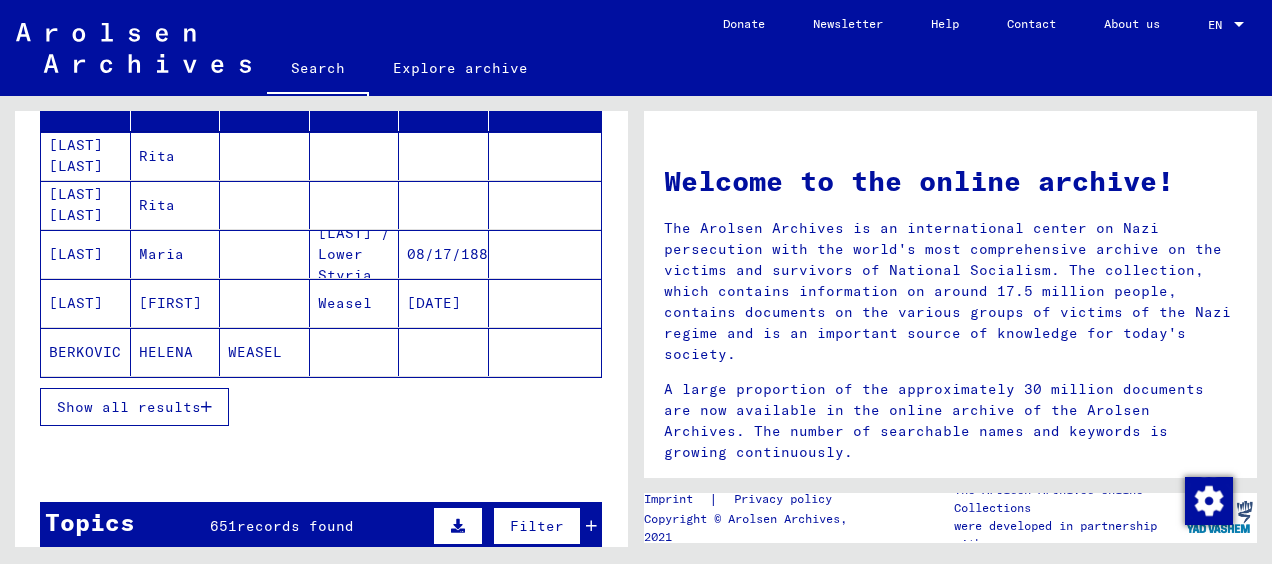 click on "Show all results" at bounding box center (129, 407) 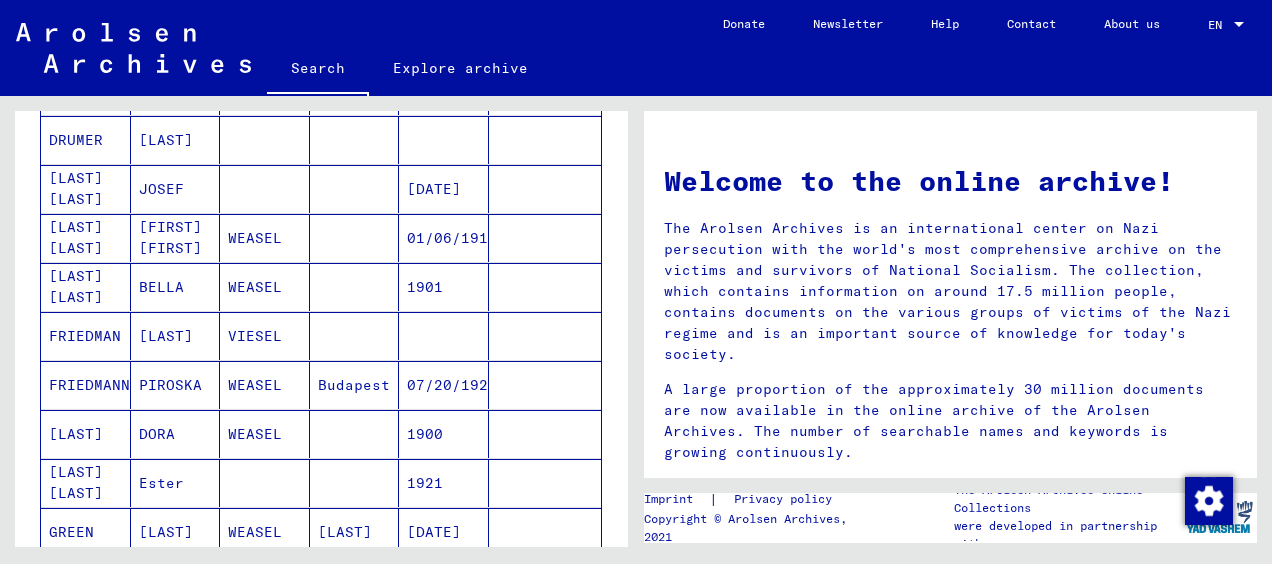 scroll, scrollTop: 1034, scrollLeft: 0, axis: vertical 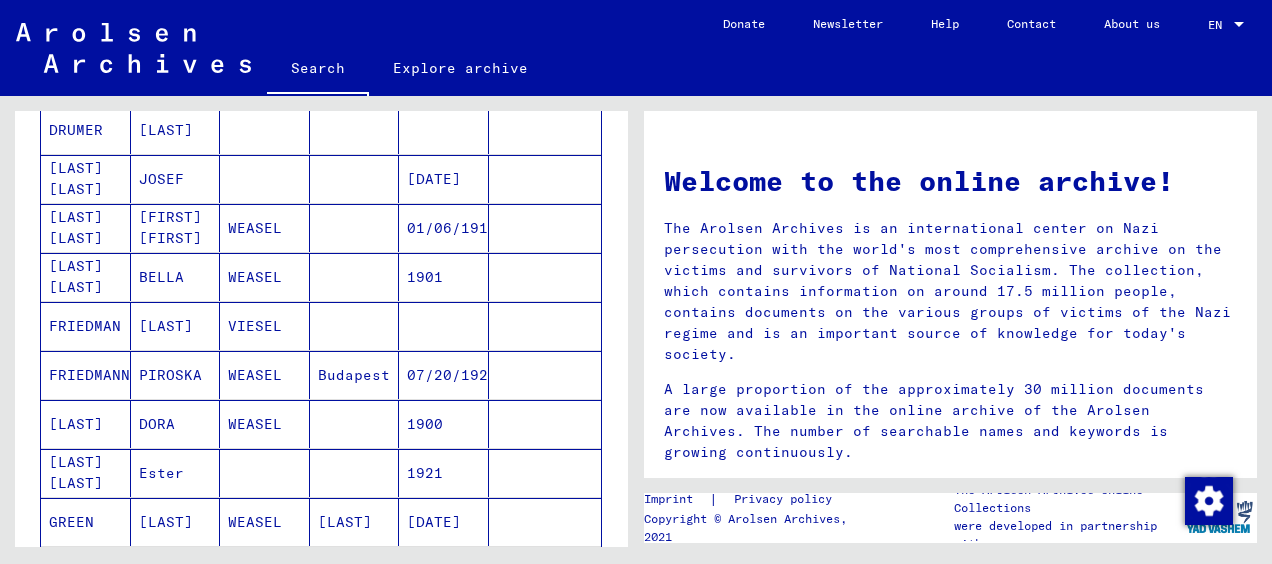 click on "[LAST] [LAST]" at bounding box center (86, 277) 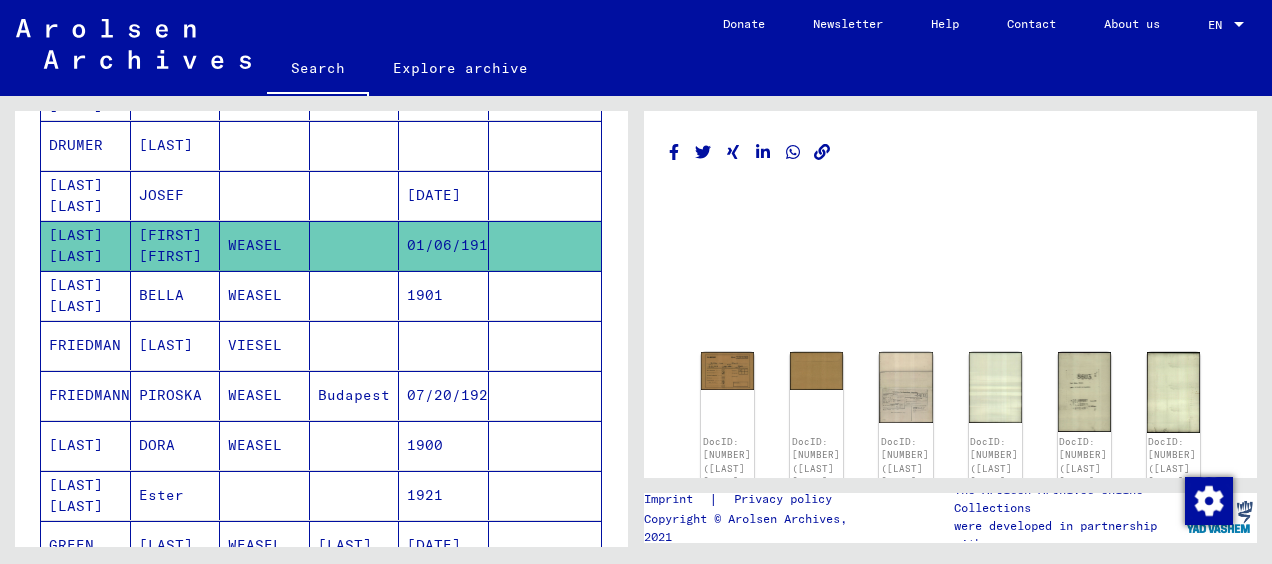 scroll, scrollTop: 1044, scrollLeft: 0, axis: vertical 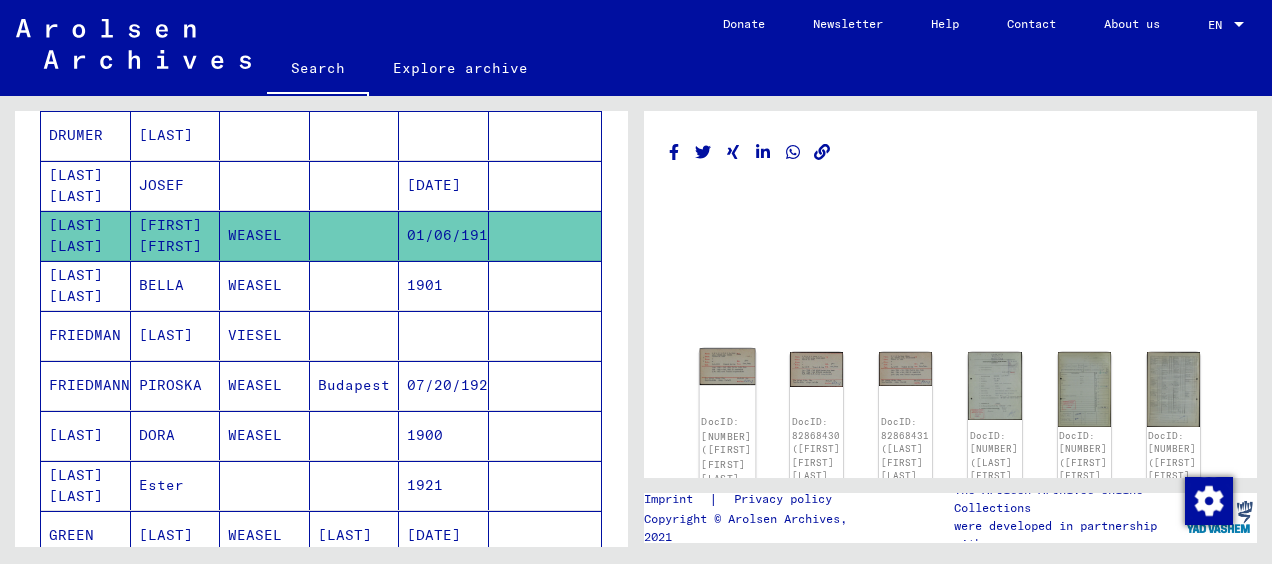click 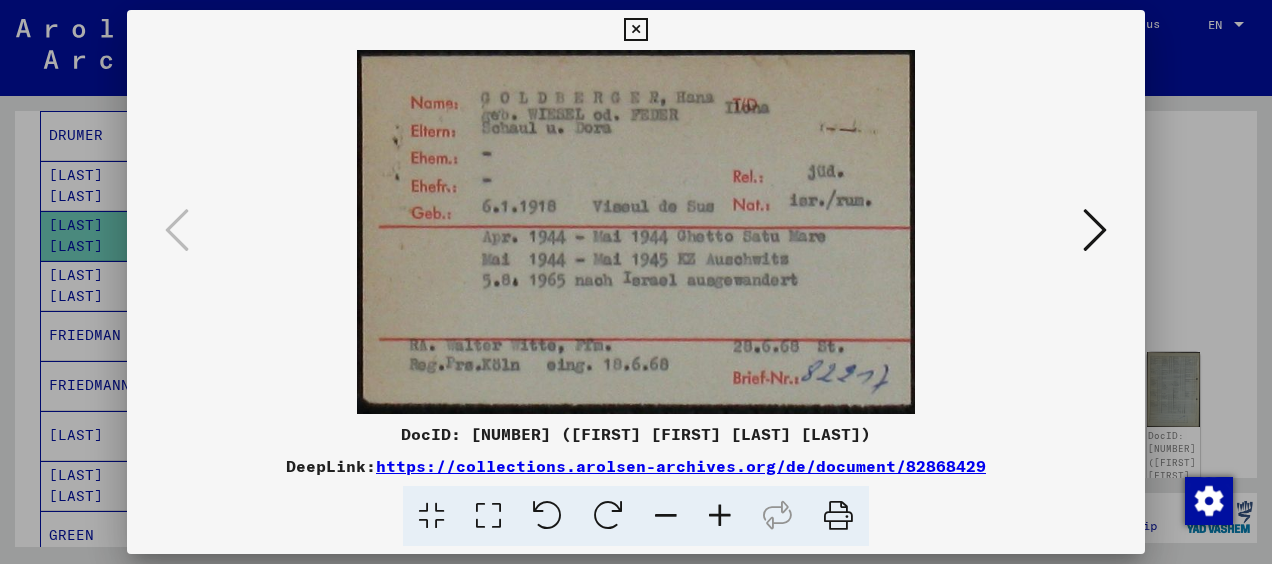 click at bounding box center [1095, 230] 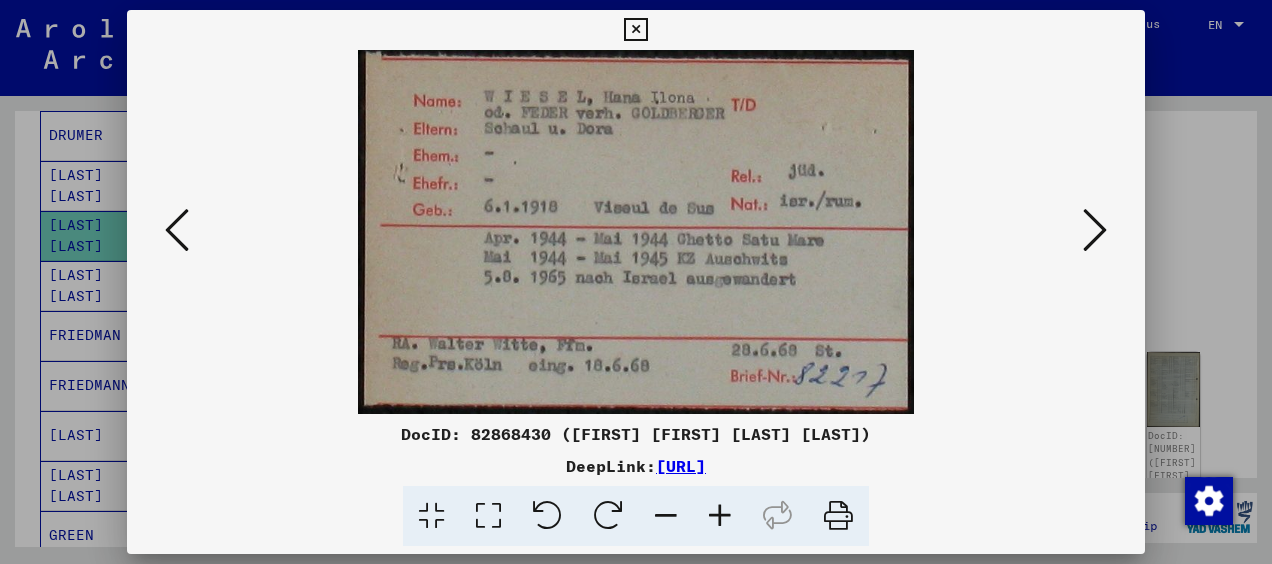click at bounding box center (1095, 230) 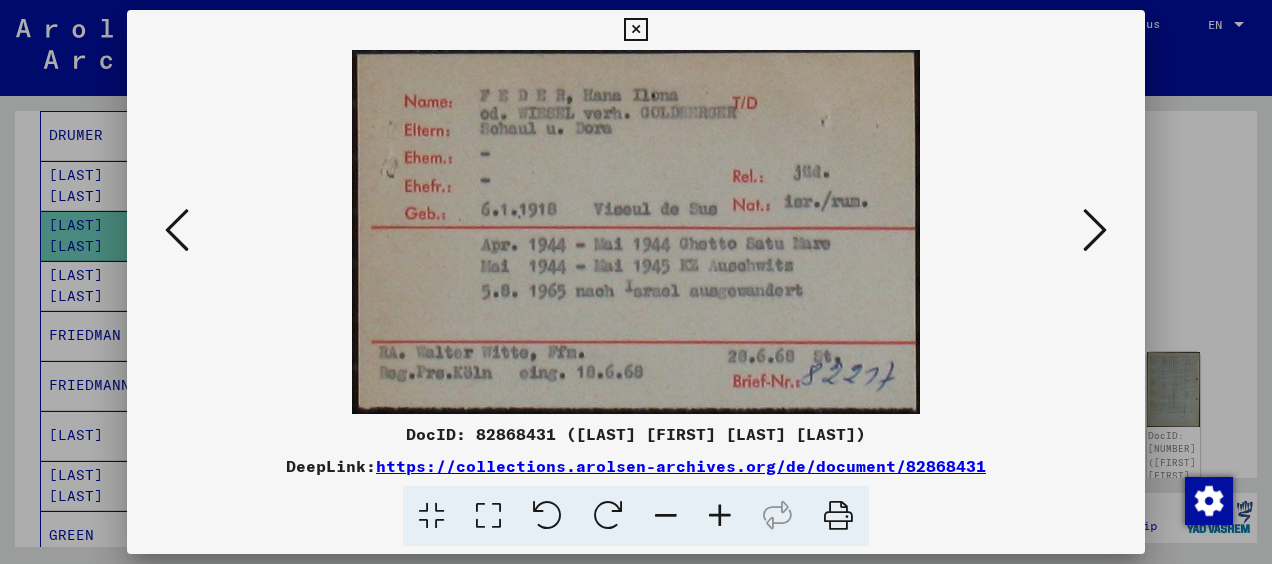 click at bounding box center [1095, 230] 